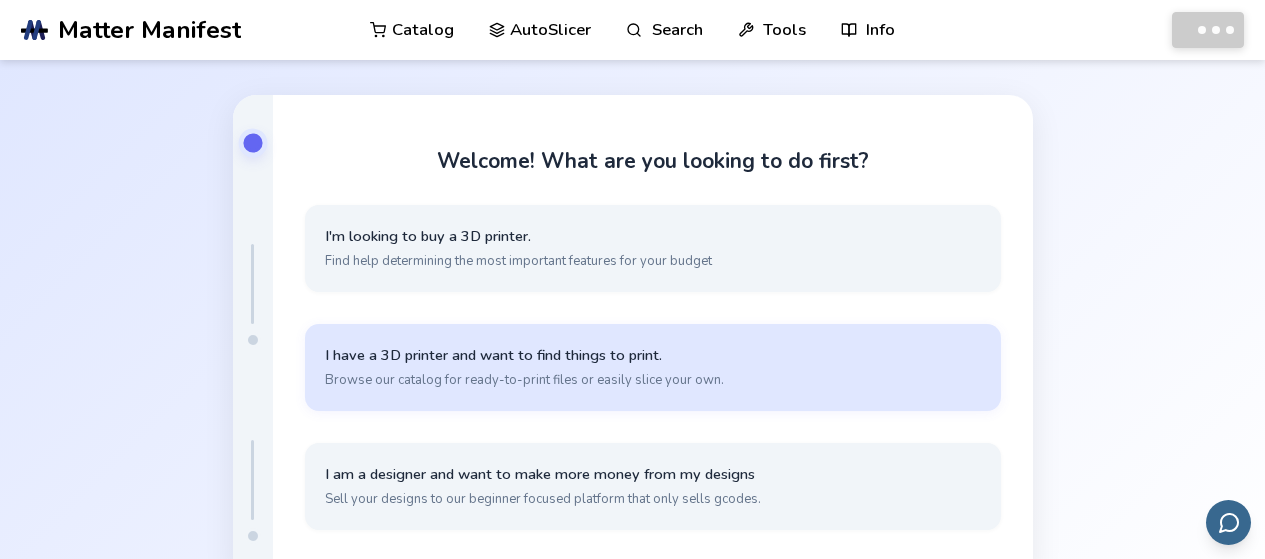 scroll, scrollTop: 0, scrollLeft: 0, axis: both 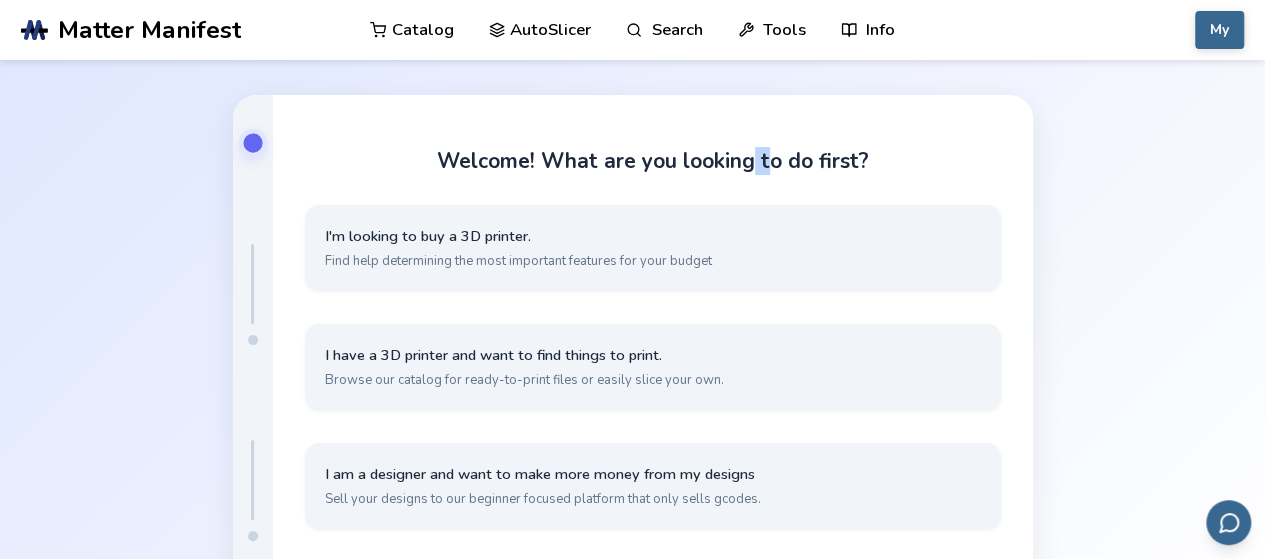 drag, startPoint x: 767, startPoint y: 147, endPoint x: 755, endPoint y: 141, distance: 13.416408 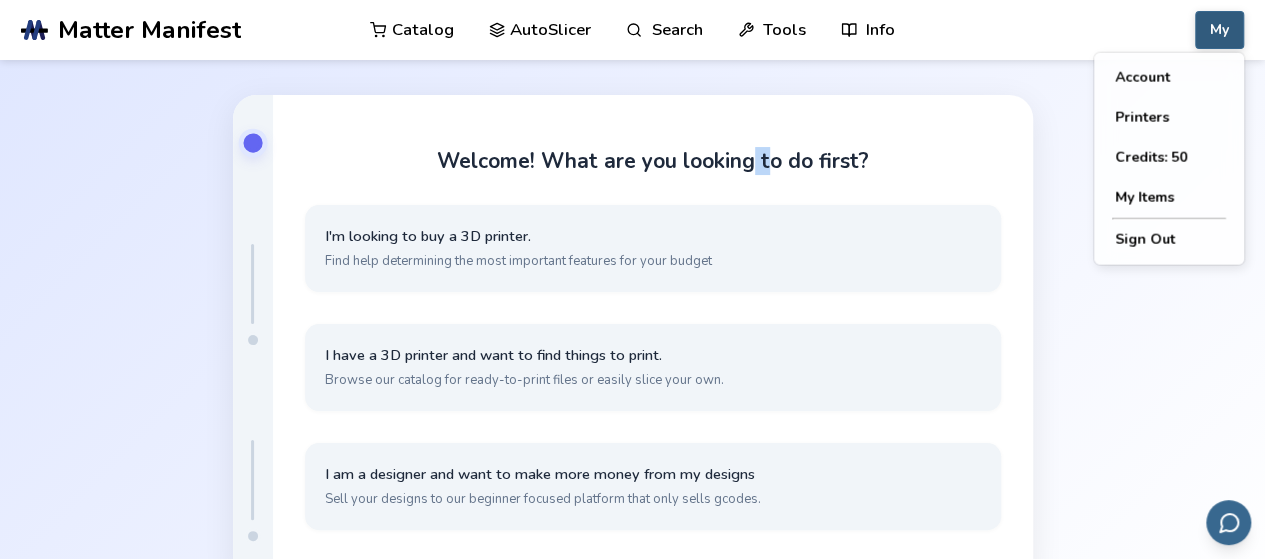 click on "My" at bounding box center [1219, 30] 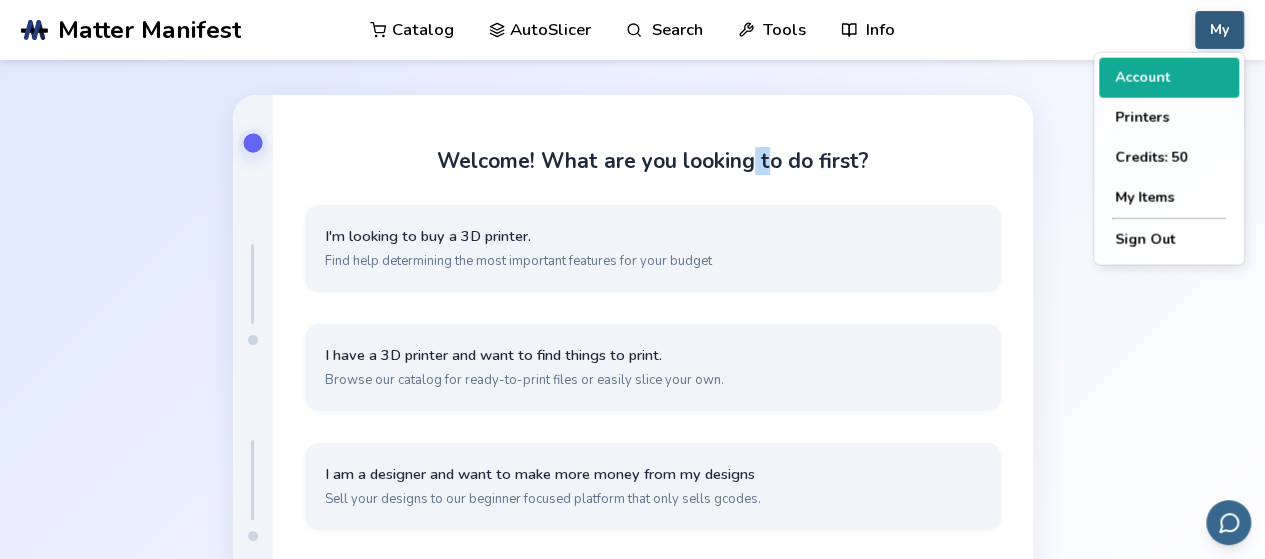 click on "Account" at bounding box center (1169, 78) 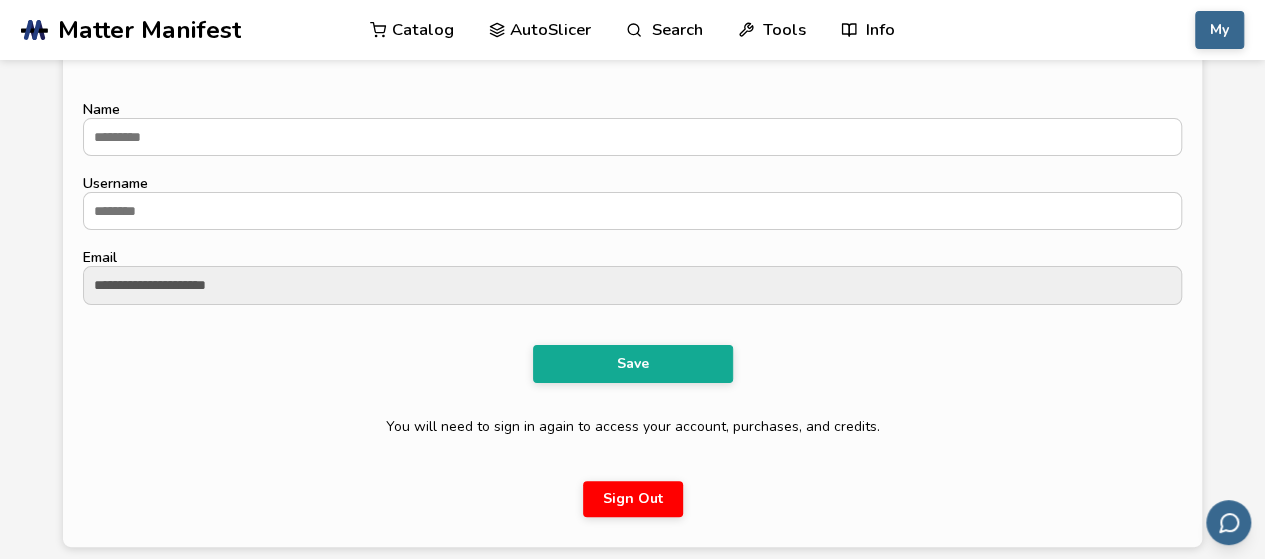 scroll, scrollTop: 0, scrollLeft: 0, axis: both 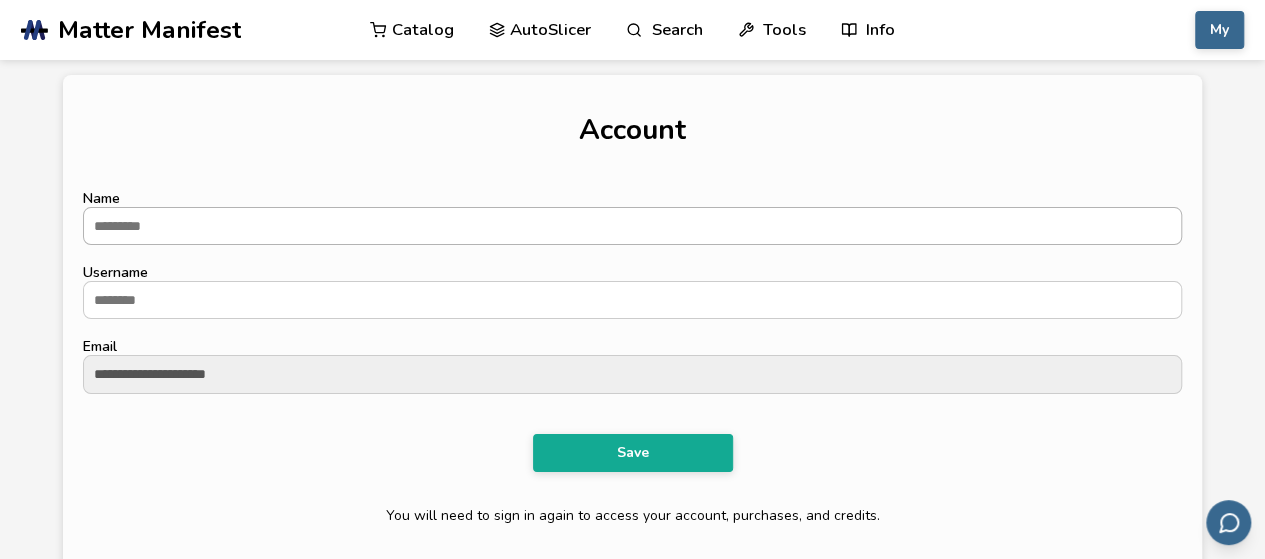 click on "Name" at bounding box center [632, 226] 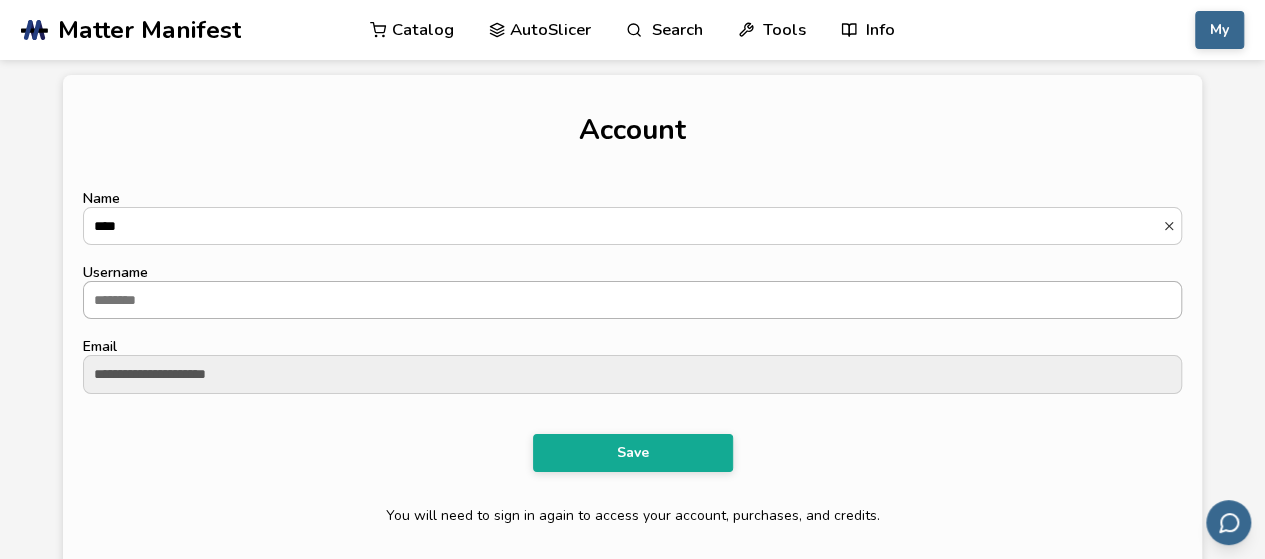 click on "Username" at bounding box center (632, 300) 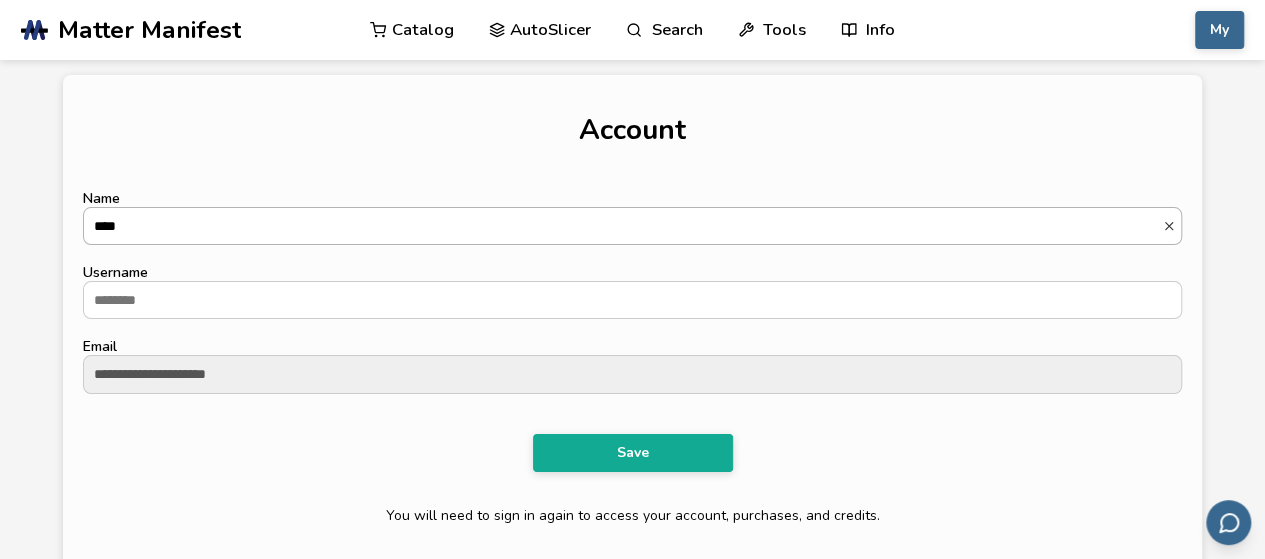 click on "****" at bounding box center (623, 226) 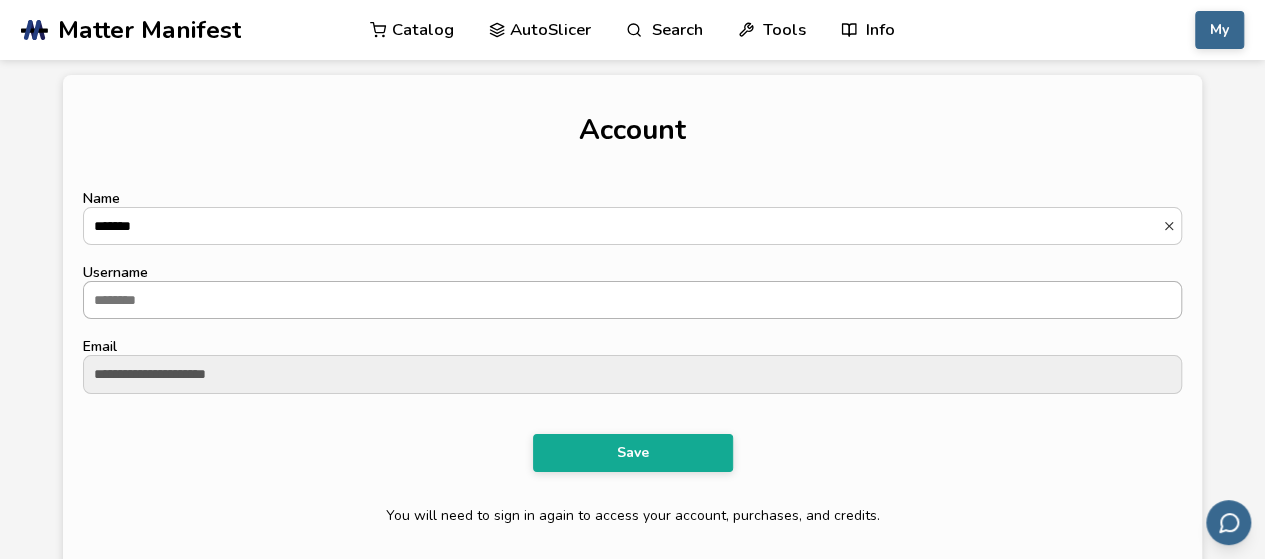 type on "*******" 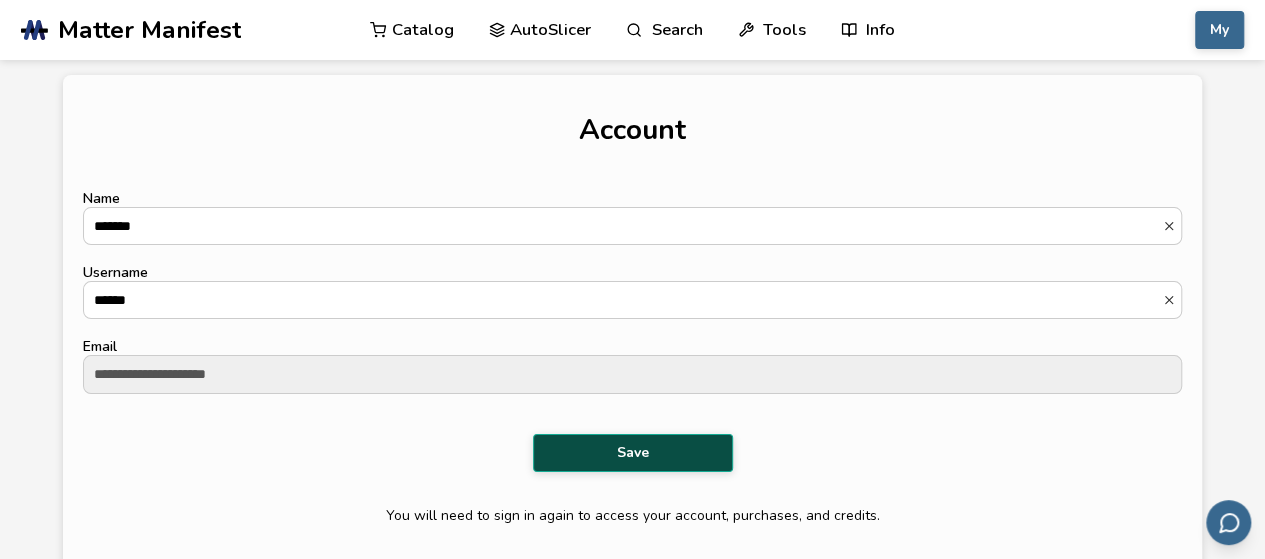type on "******" 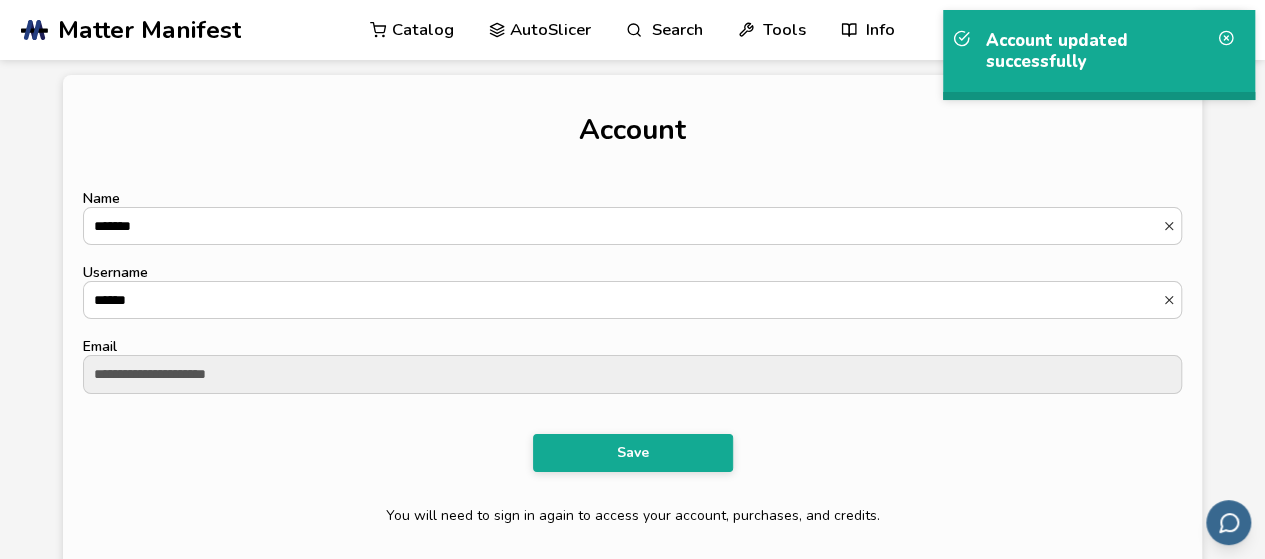 click on "Account" at bounding box center (632, 130) 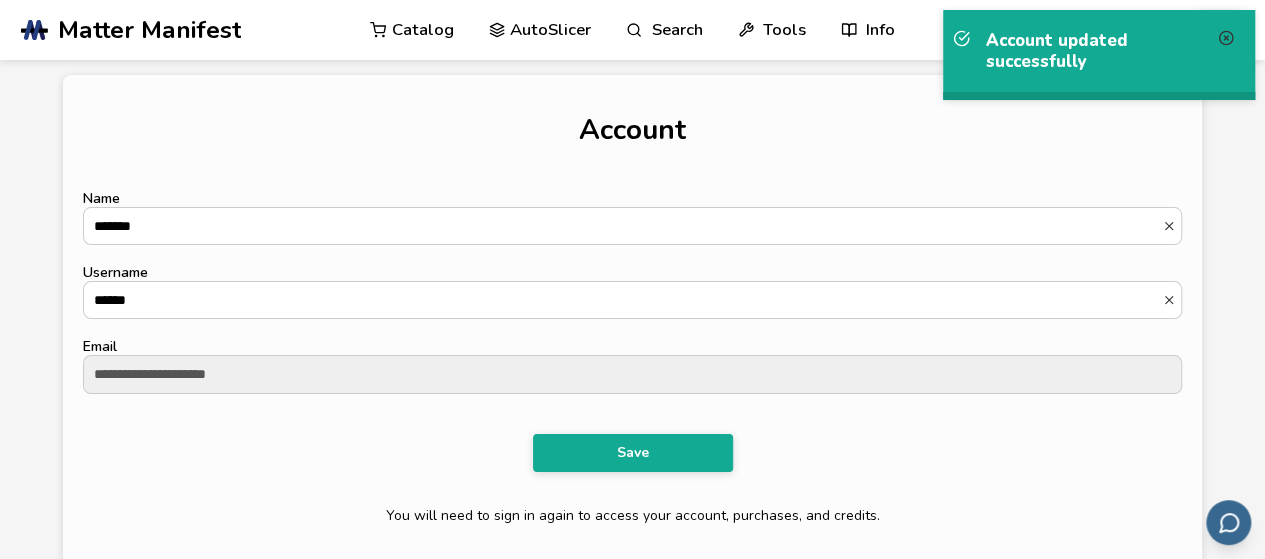 click 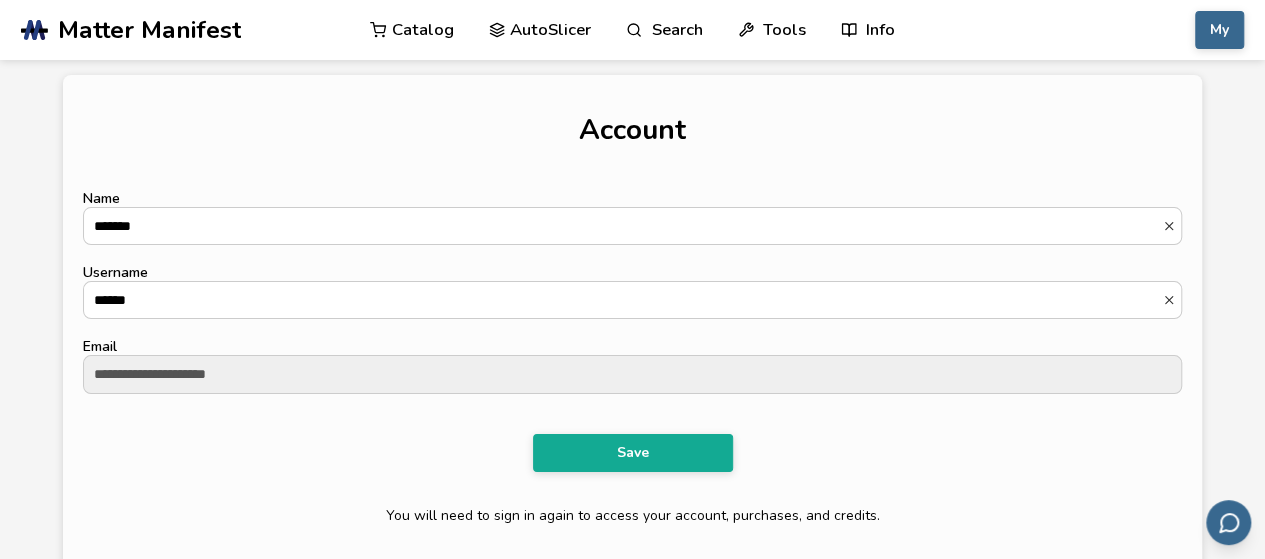 click 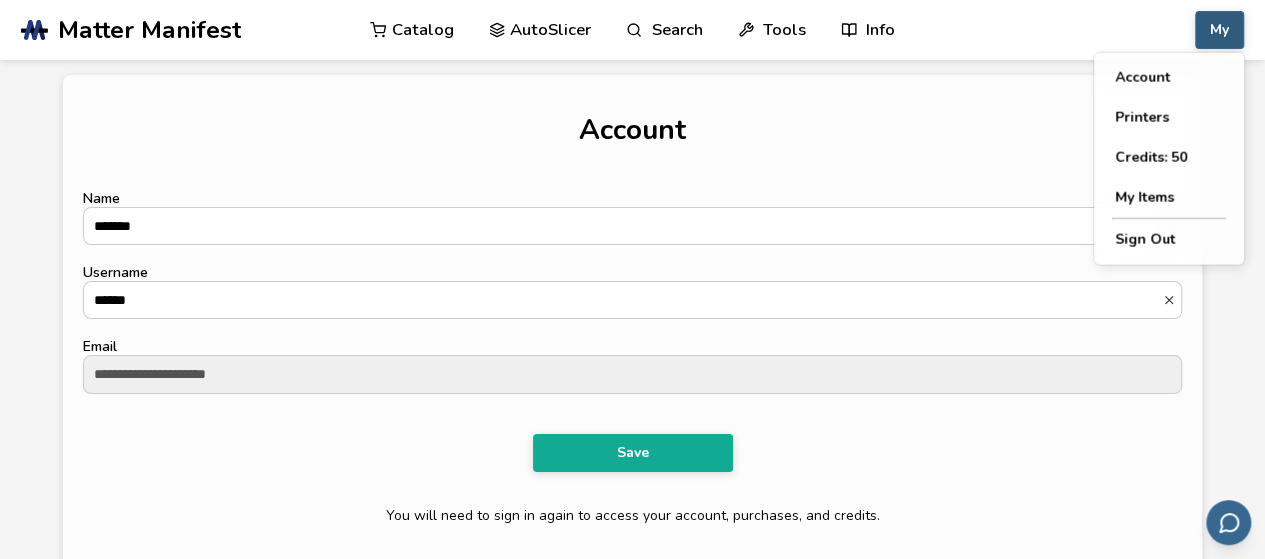 click on "My" at bounding box center (1219, 30) 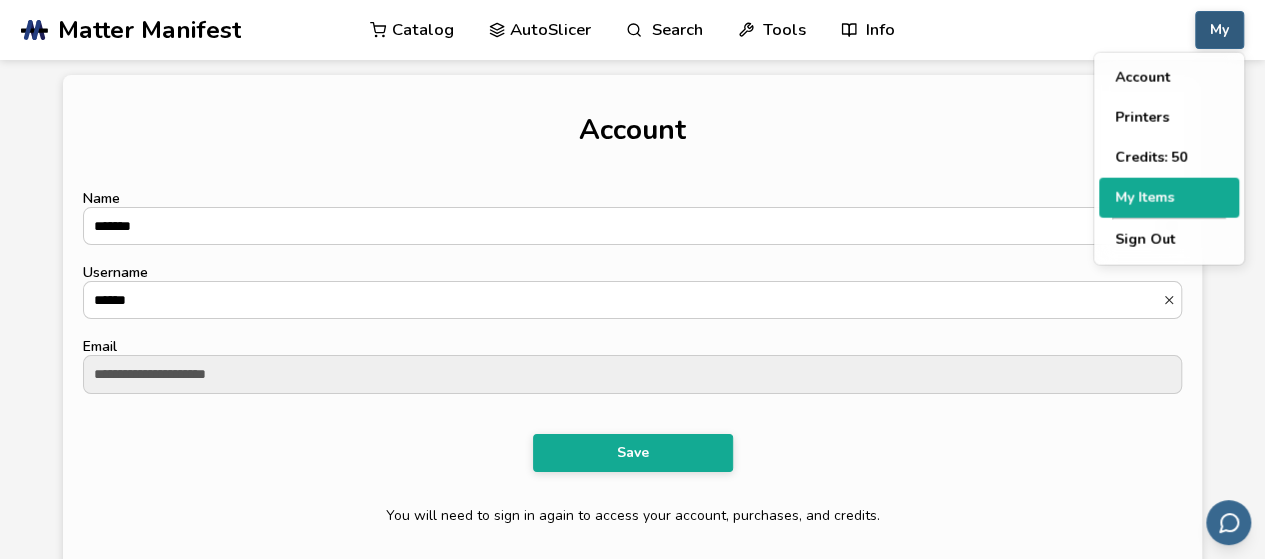 click on "My Items" at bounding box center (1169, 198) 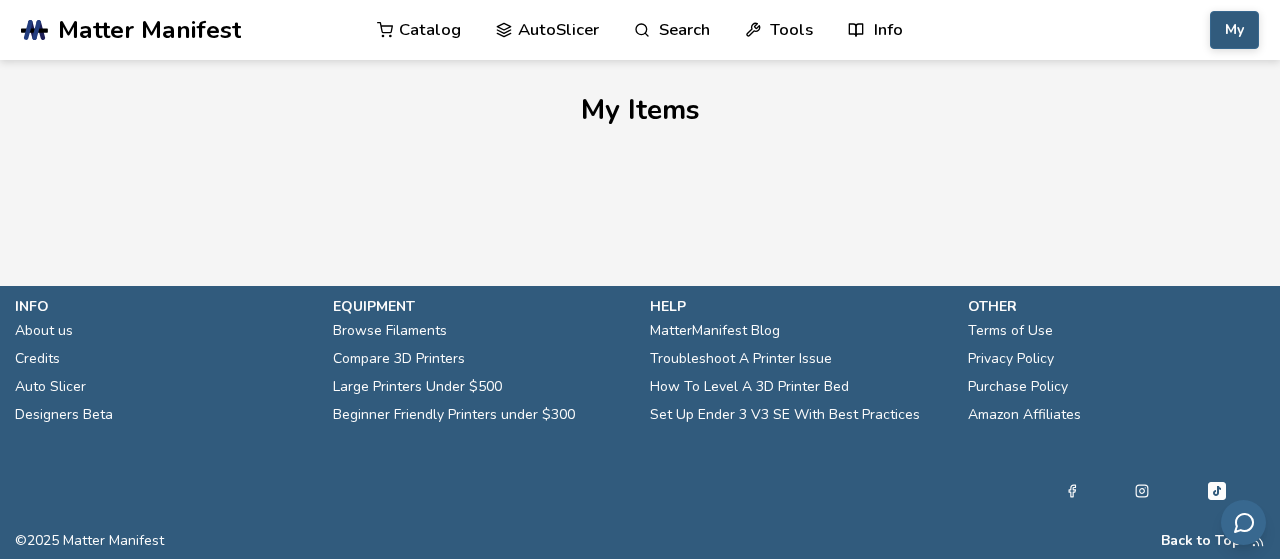 click on "My" at bounding box center (1234, 30) 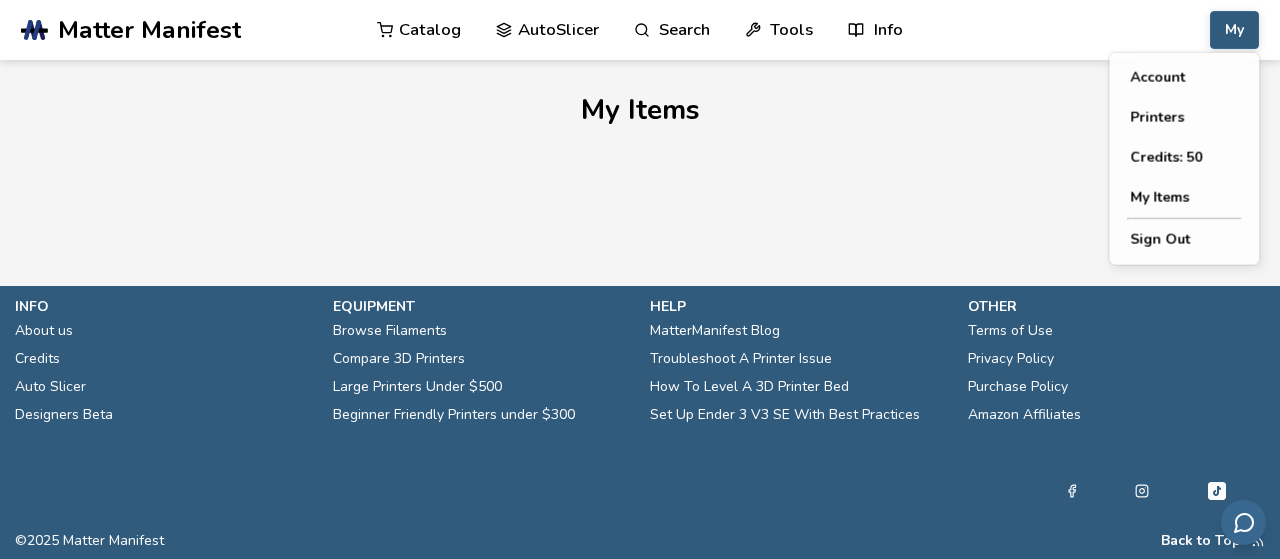 click on "AutoSlicer" at bounding box center (547, 30) 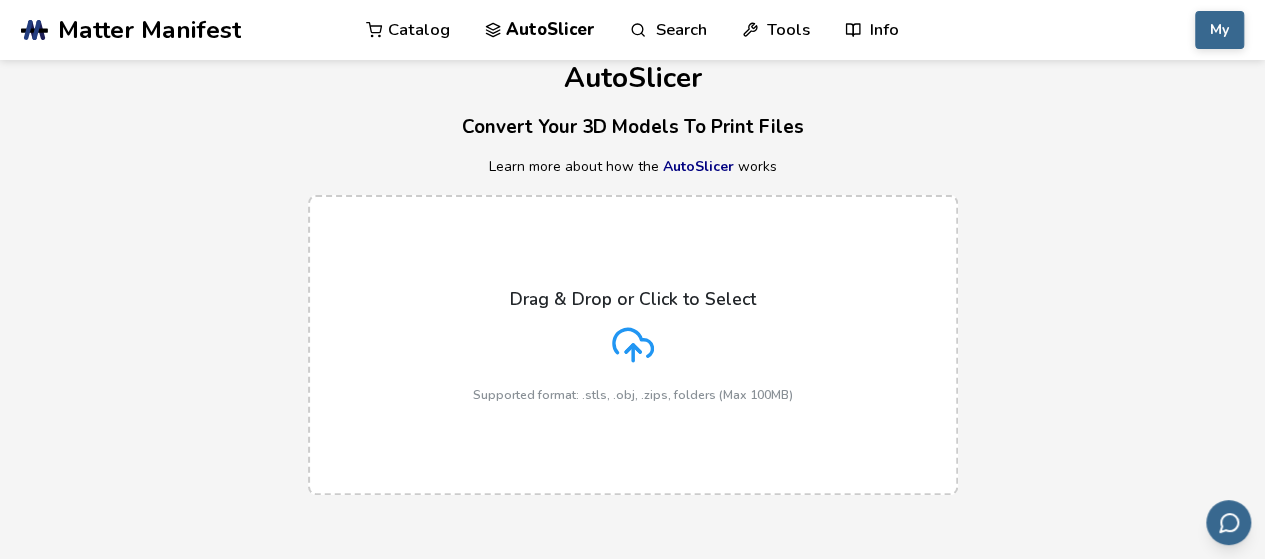 scroll, scrollTop: 0, scrollLeft: 0, axis: both 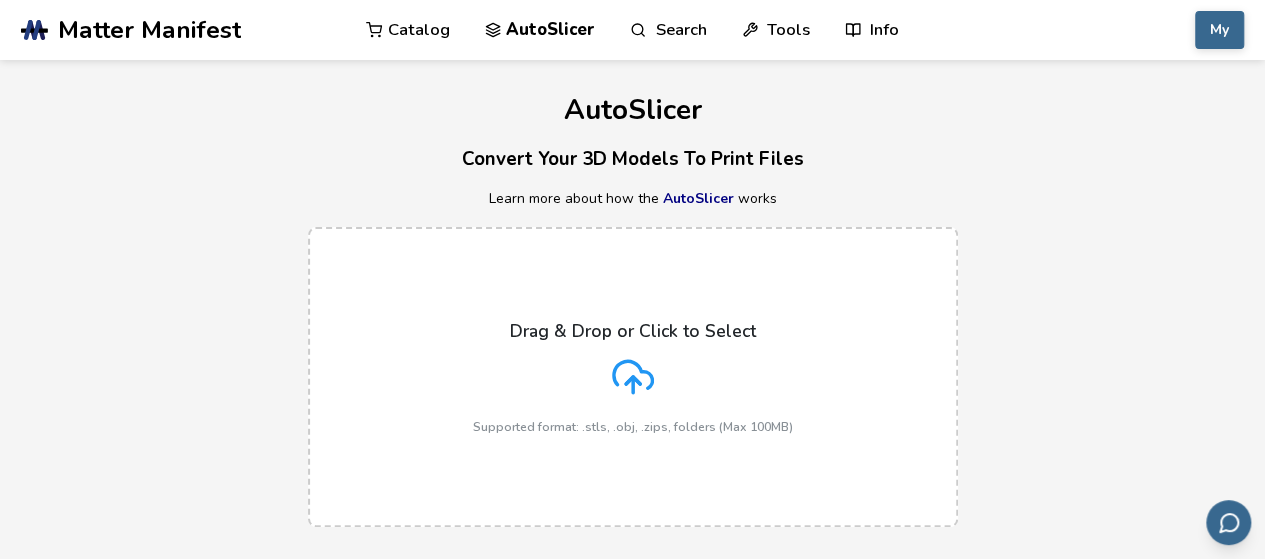 click on "Catalog" at bounding box center (408, 30) 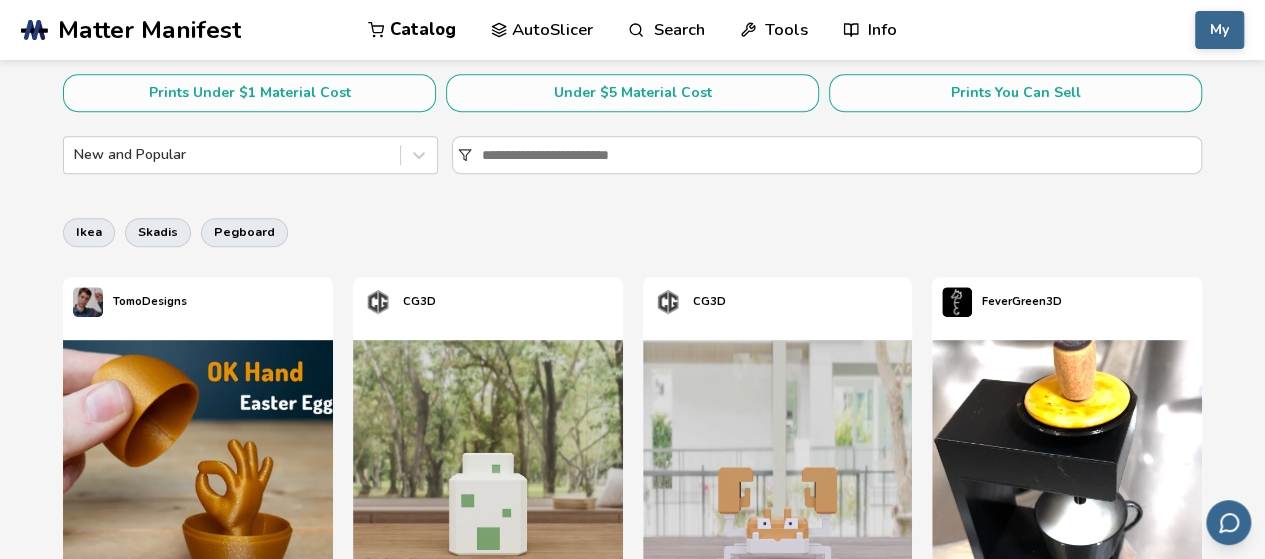 scroll, scrollTop: 300, scrollLeft: 0, axis: vertical 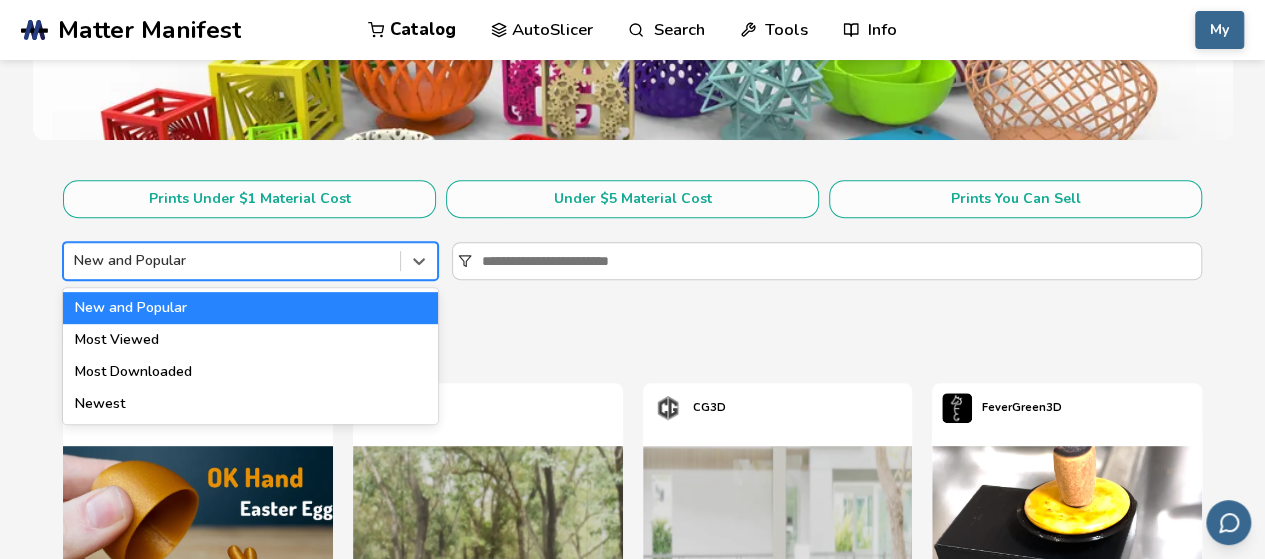click at bounding box center [232, 261] 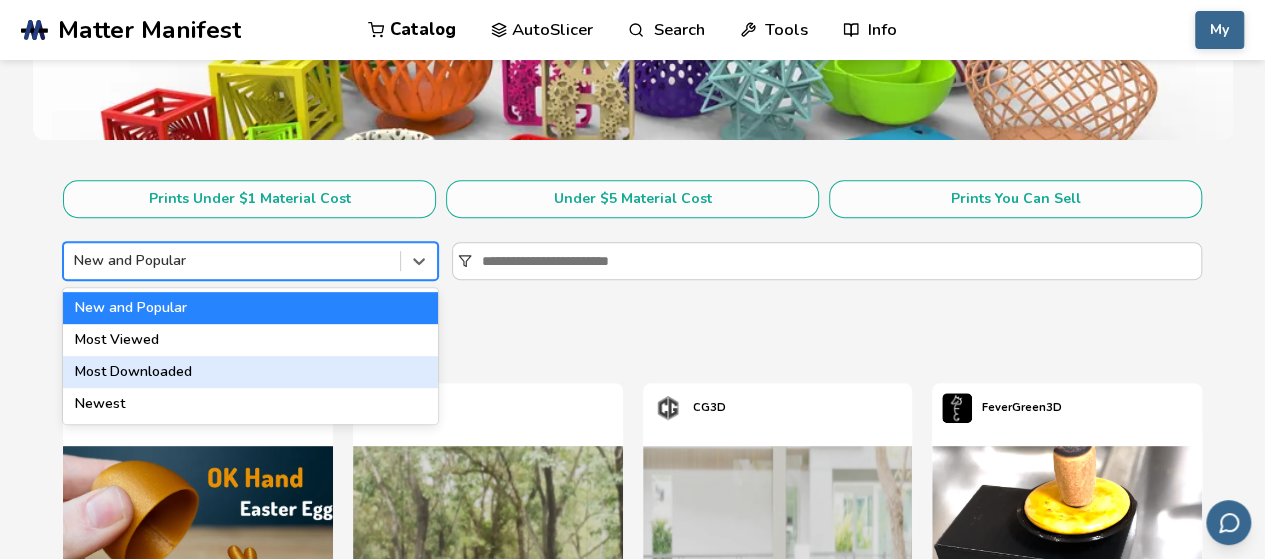click on "Most Downloaded" at bounding box center [250, 372] 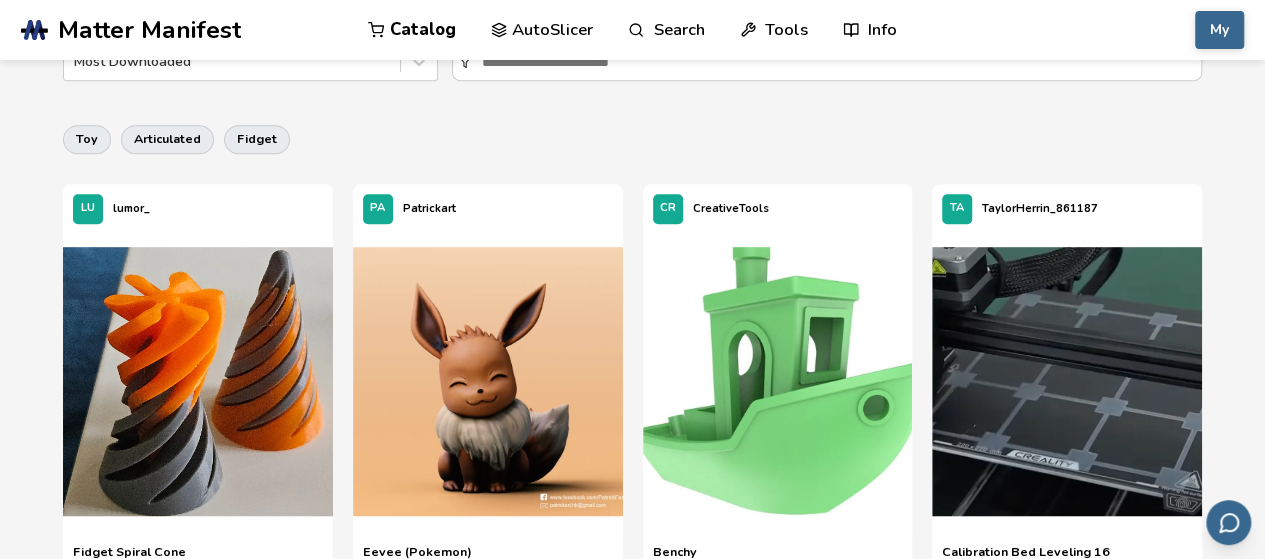 scroll, scrollTop: 400, scrollLeft: 0, axis: vertical 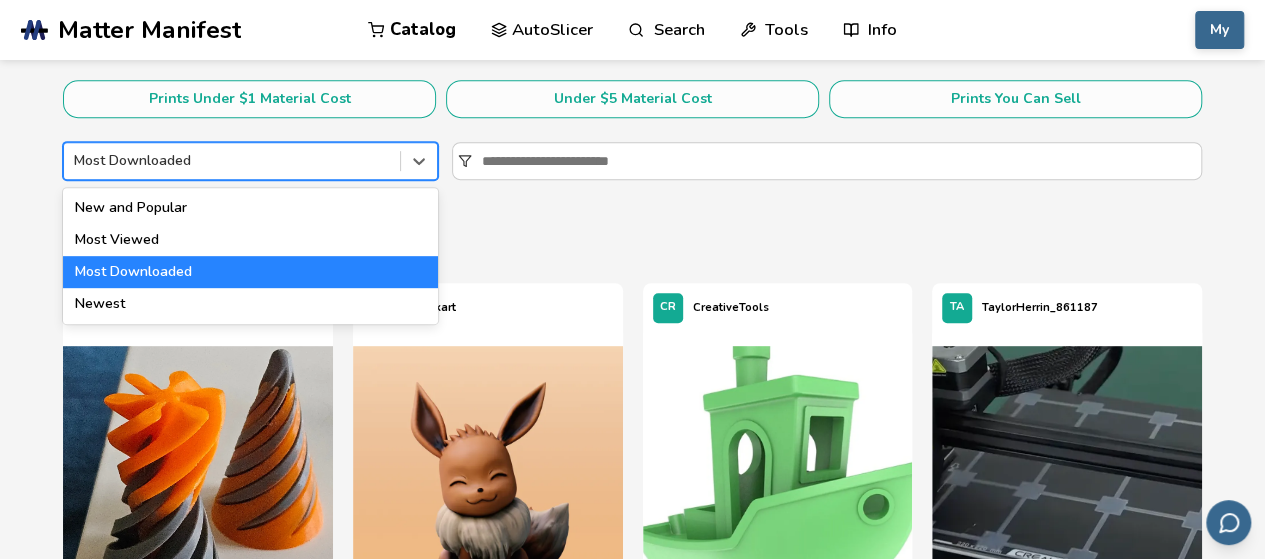 click at bounding box center (232, 161) 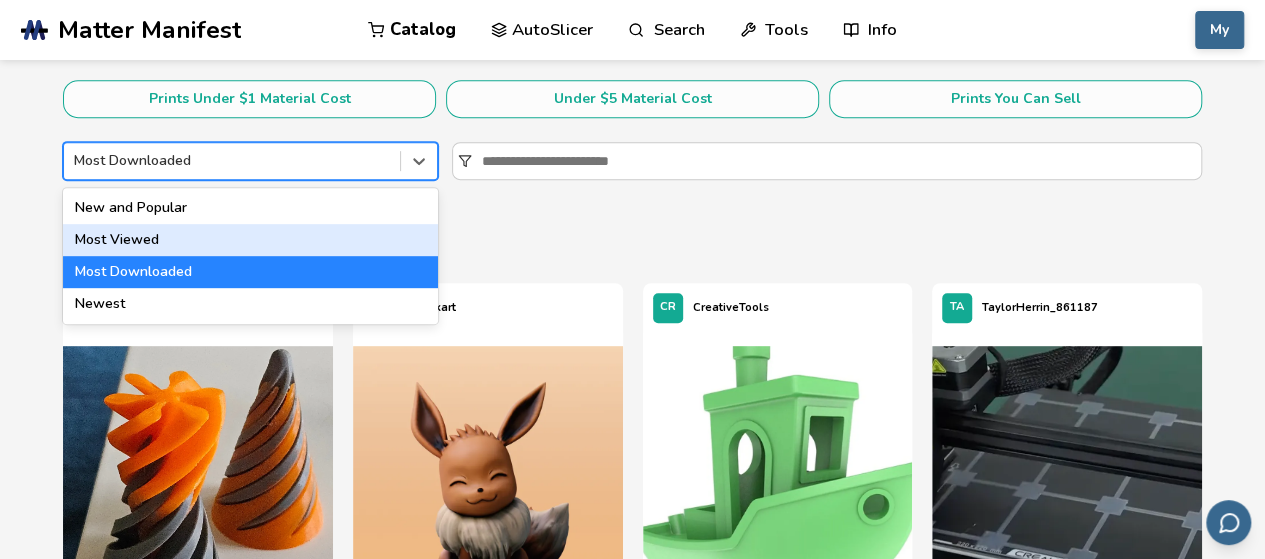 click on "Most Viewed" at bounding box center [250, 240] 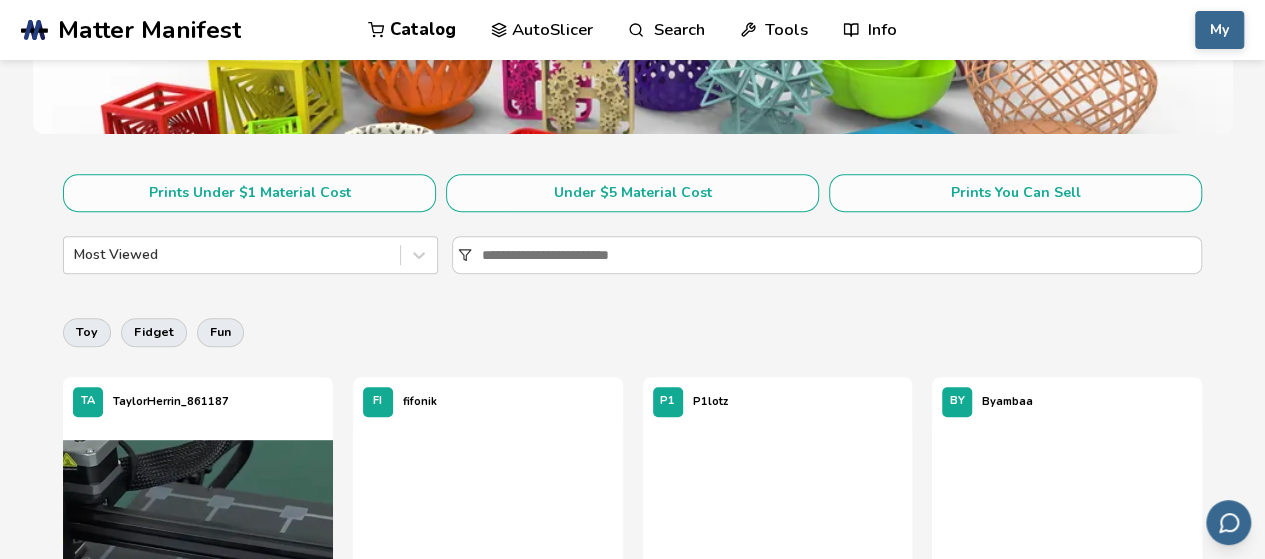 scroll, scrollTop: 200, scrollLeft: 0, axis: vertical 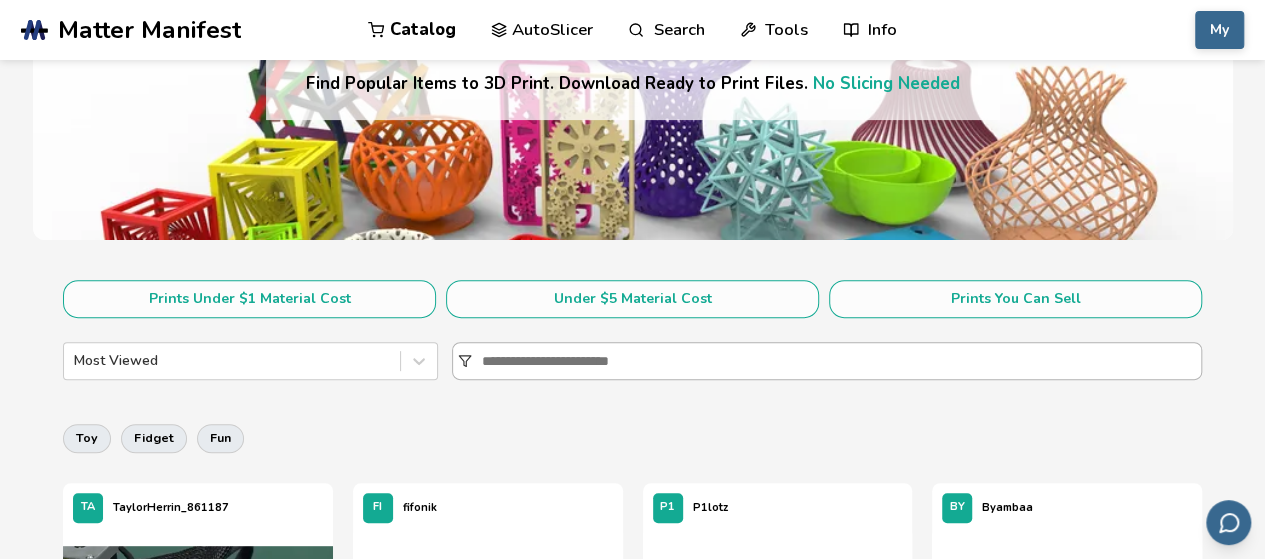 click 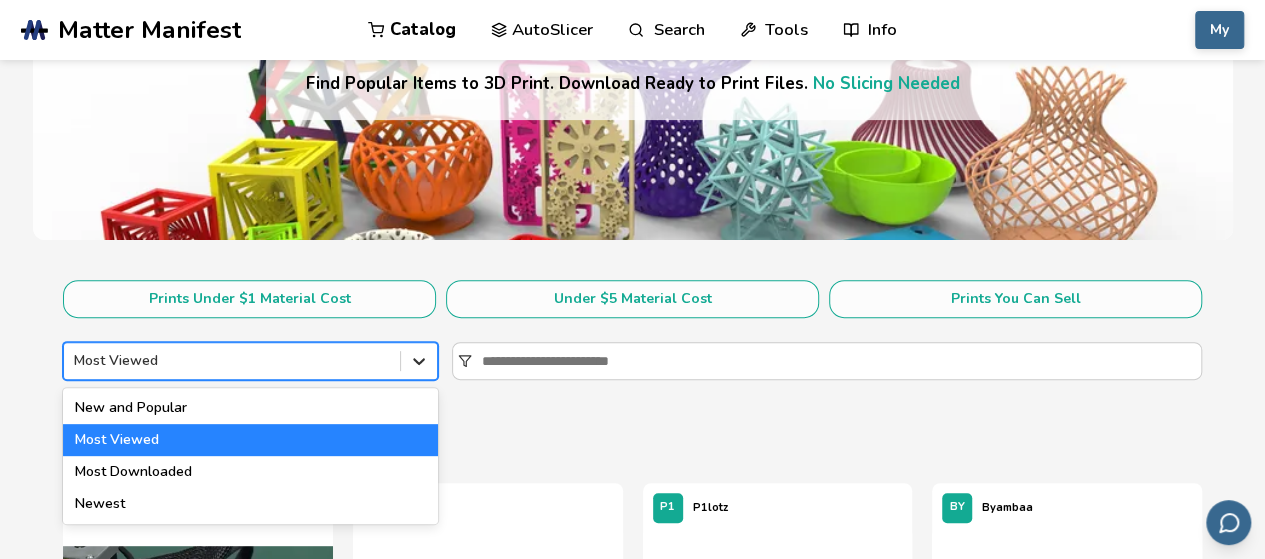 click 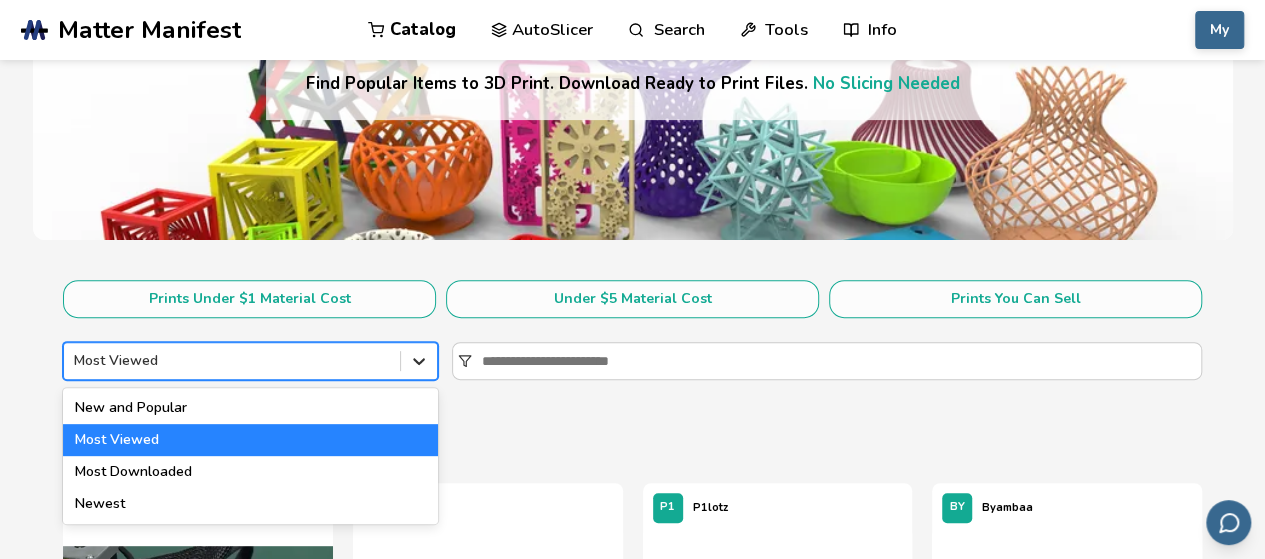 click 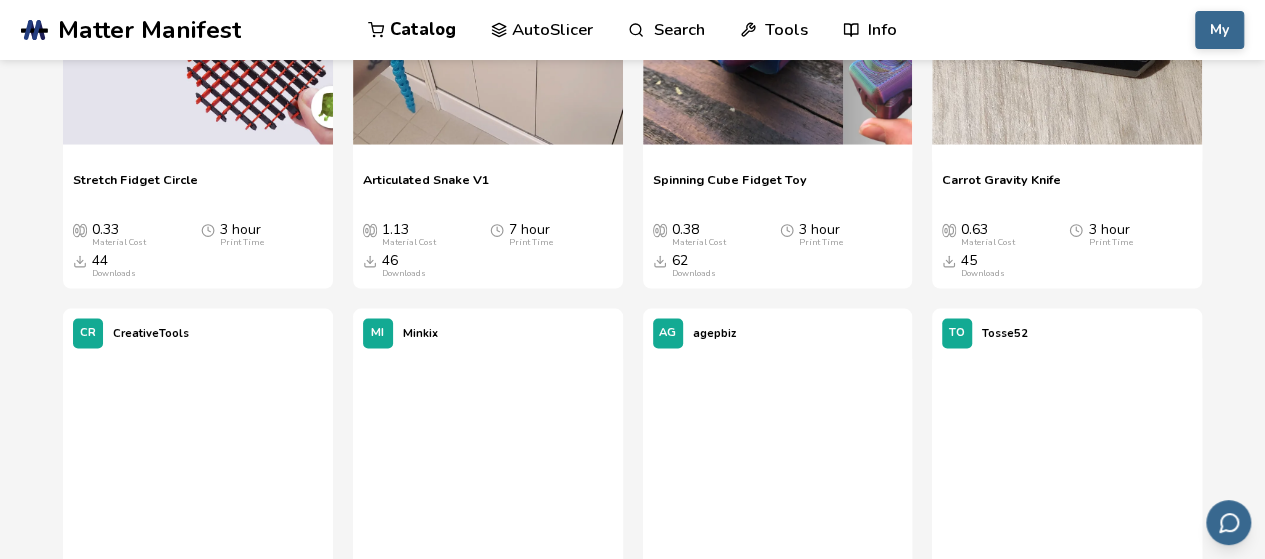scroll, scrollTop: 1900, scrollLeft: 0, axis: vertical 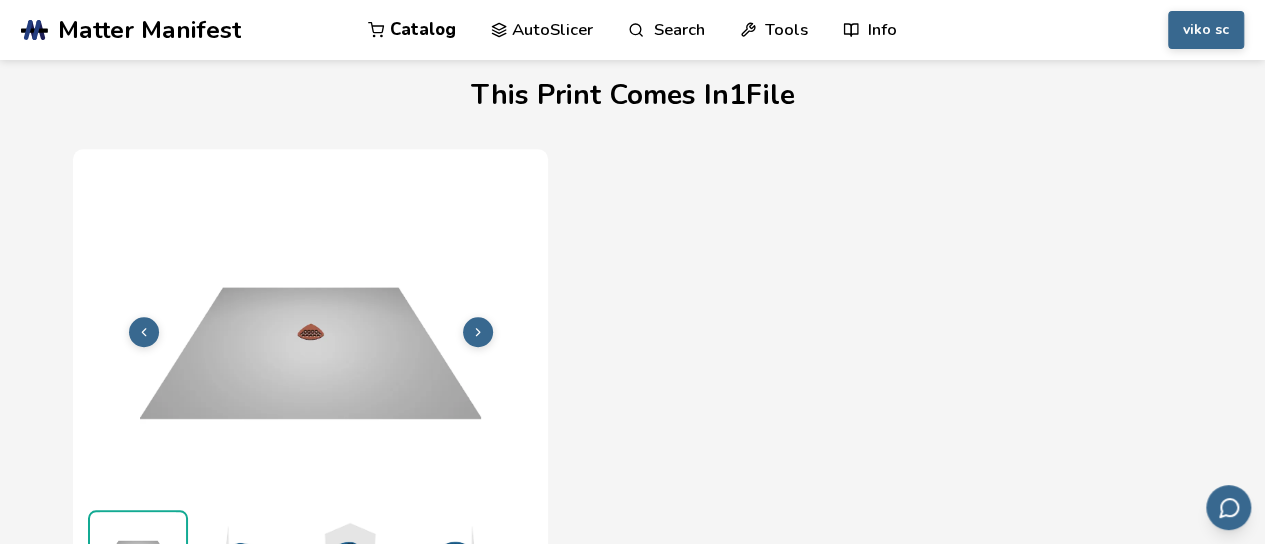 click on "File  1  of  1 Print Time 8m Material Cost 0.02 File Size 0.29  MB" at bounding box center [632, 428] 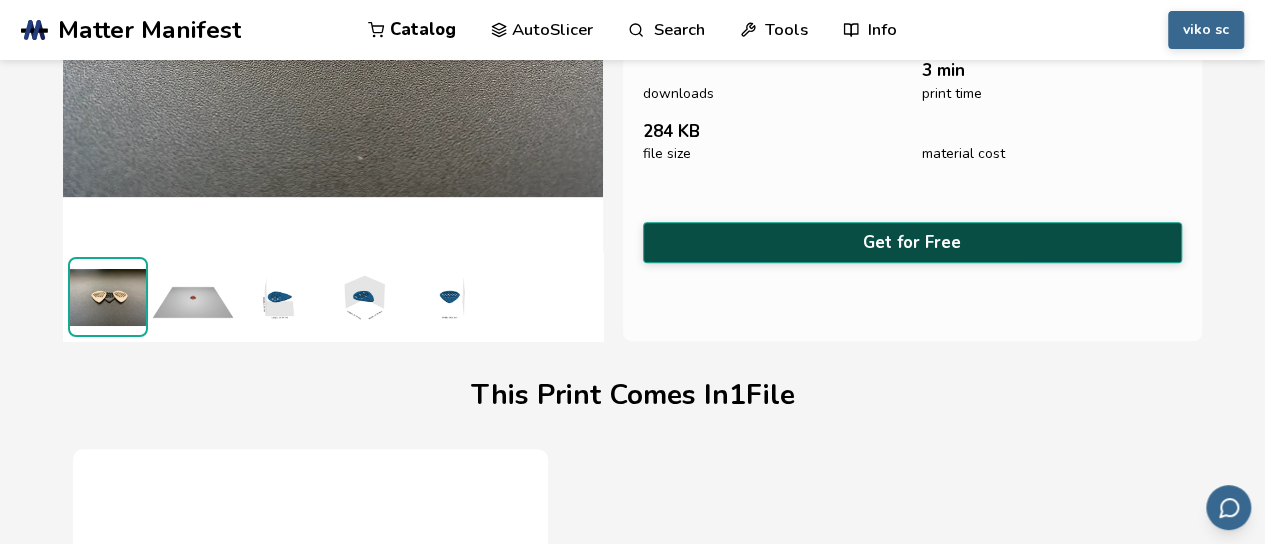 click on "Get for Free" at bounding box center (912, 242) 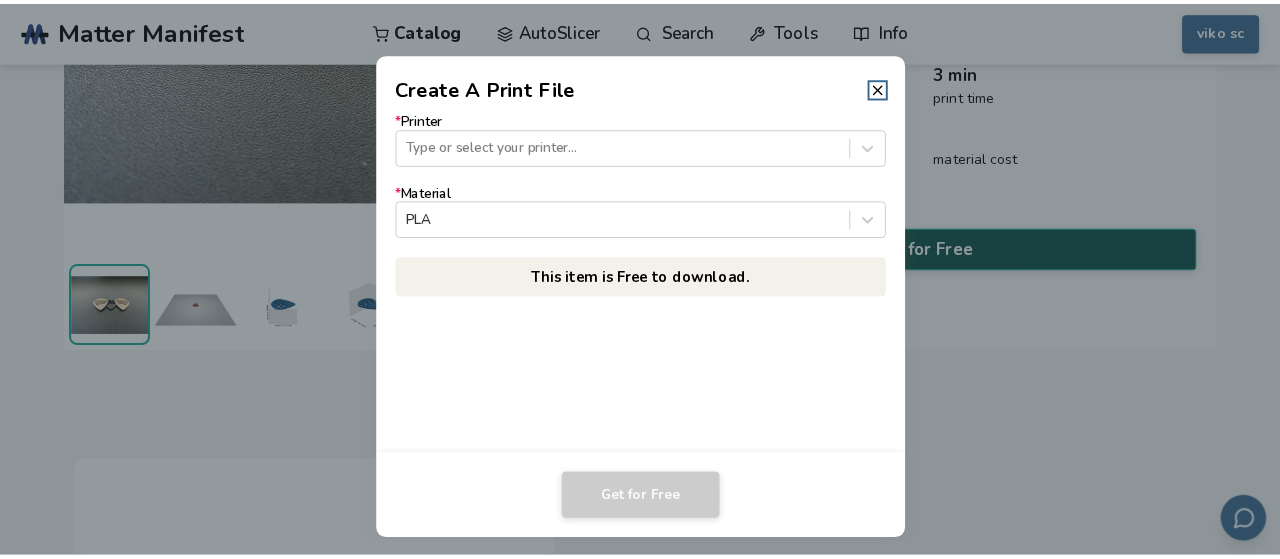 scroll, scrollTop: 331, scrollLeft: 0, axis: vertical 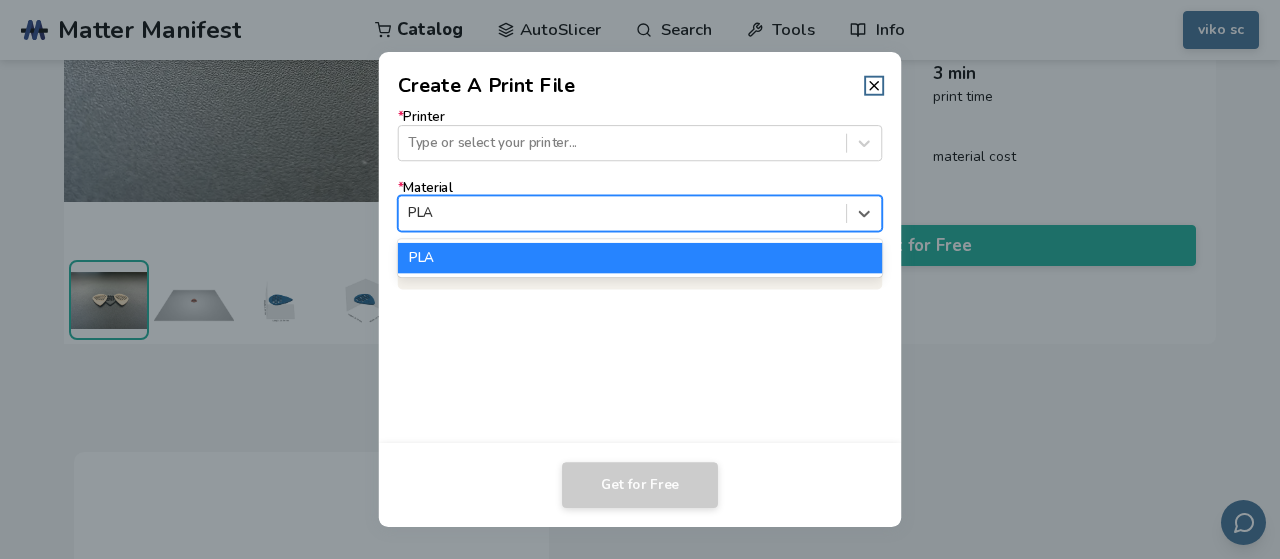 click at bounding box center (622, 213) 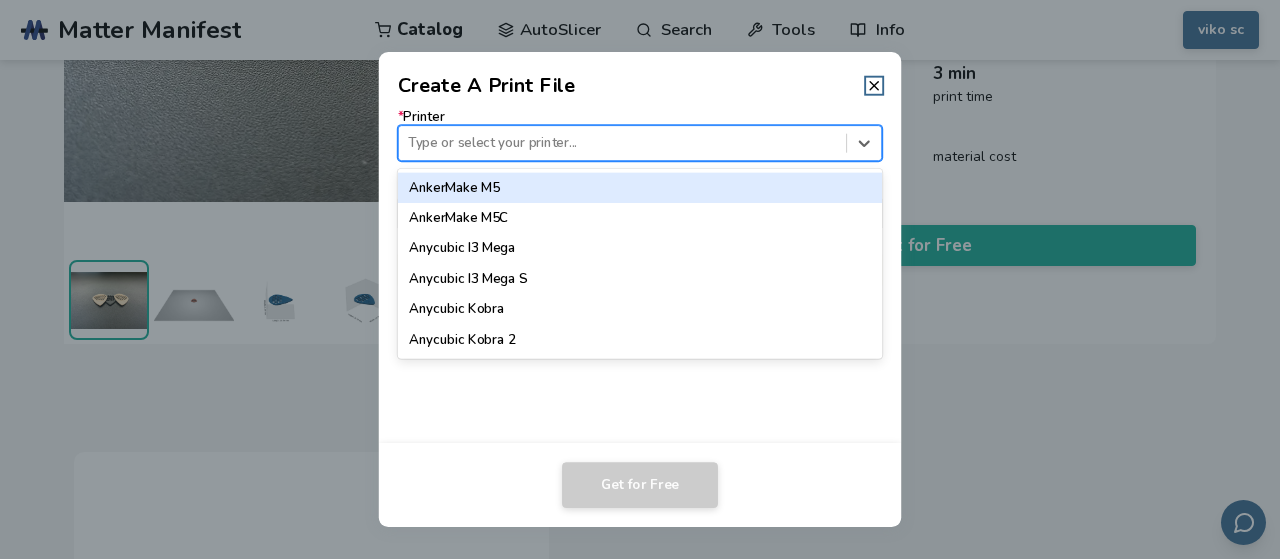 click at bounding box center [622, 143] 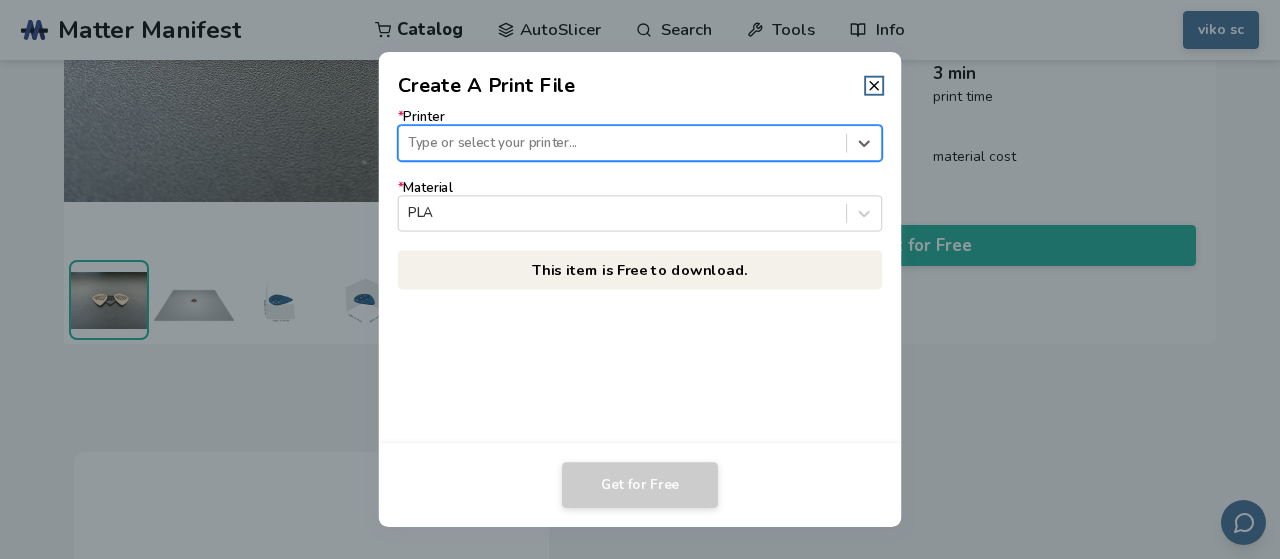 click on "Type or select your printer..." at bounding box center (622, 143) 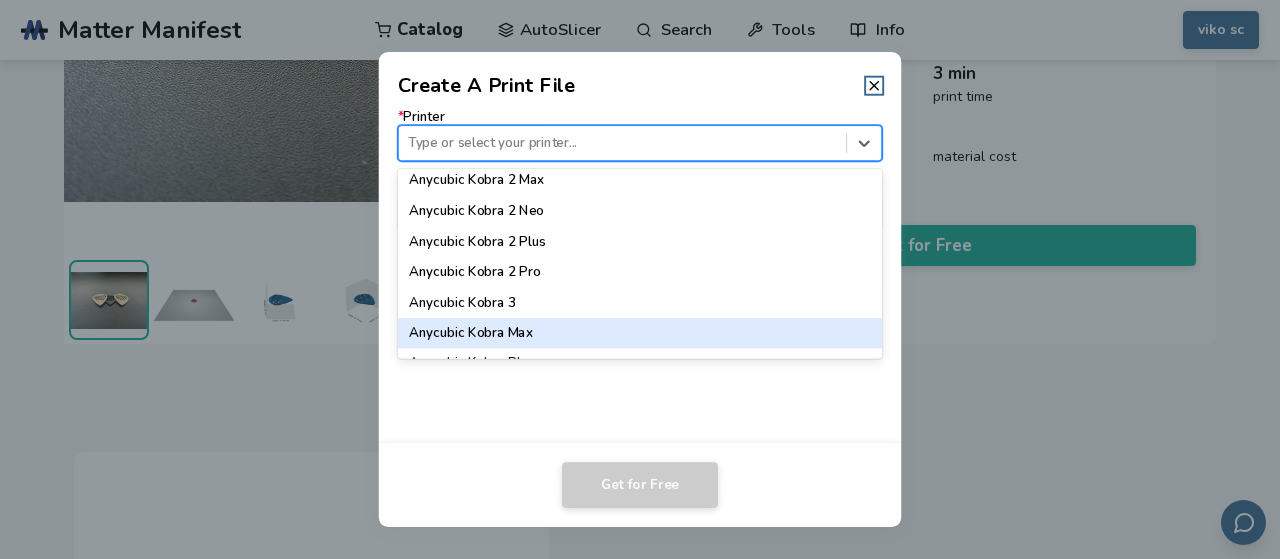 scroll, scrollTop: 100, scrollLeft: 0, axis: vertical 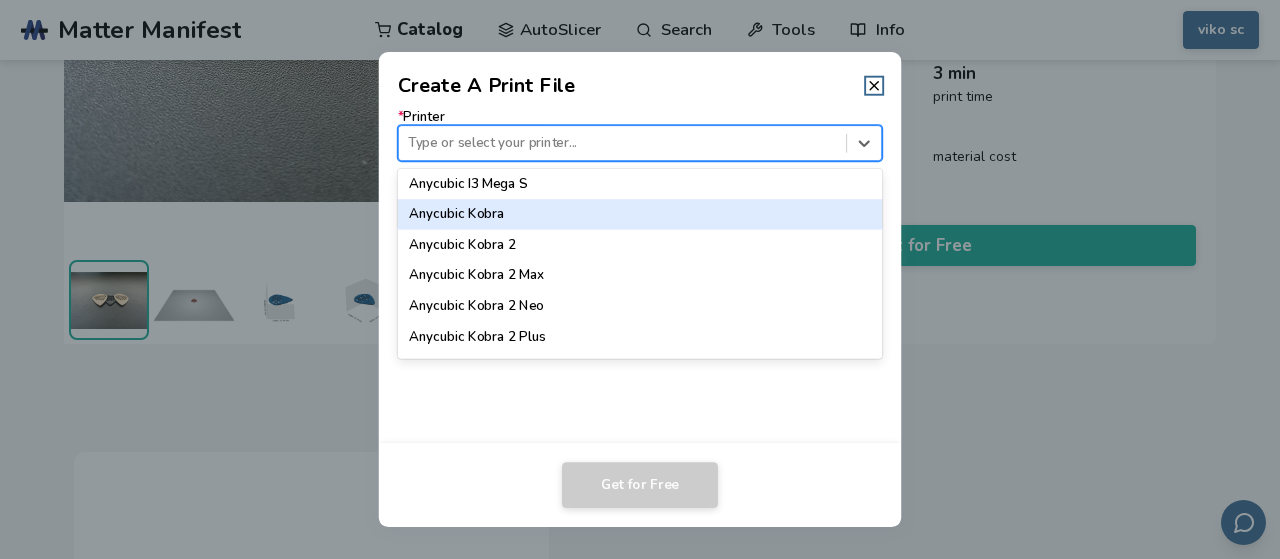 click on "Anycubic Kobra 2" at bounding box center [640, 245] 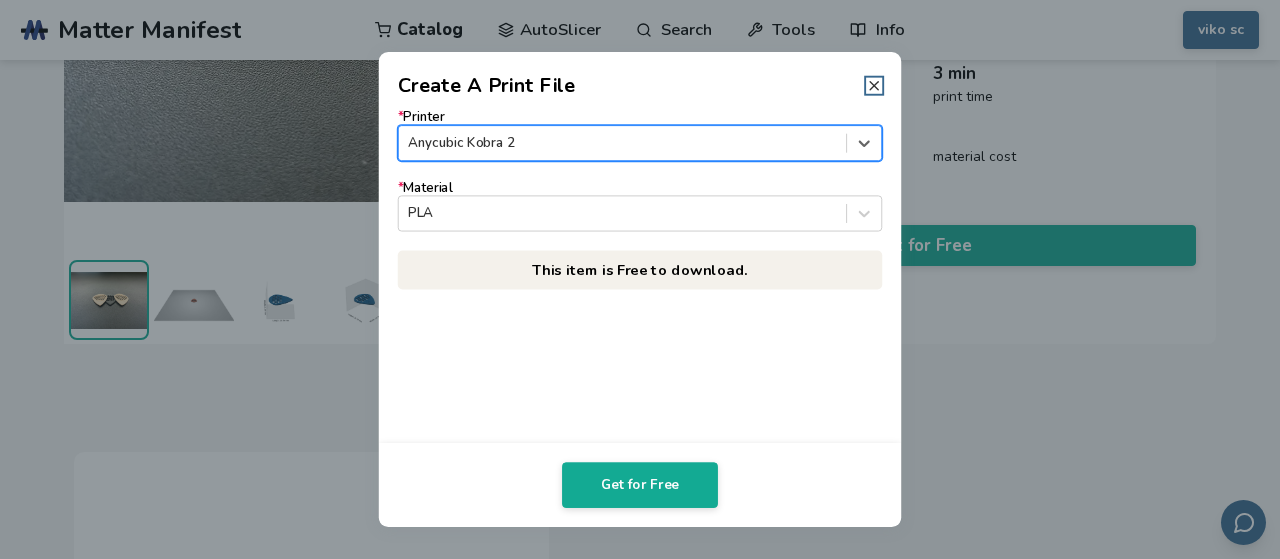 click 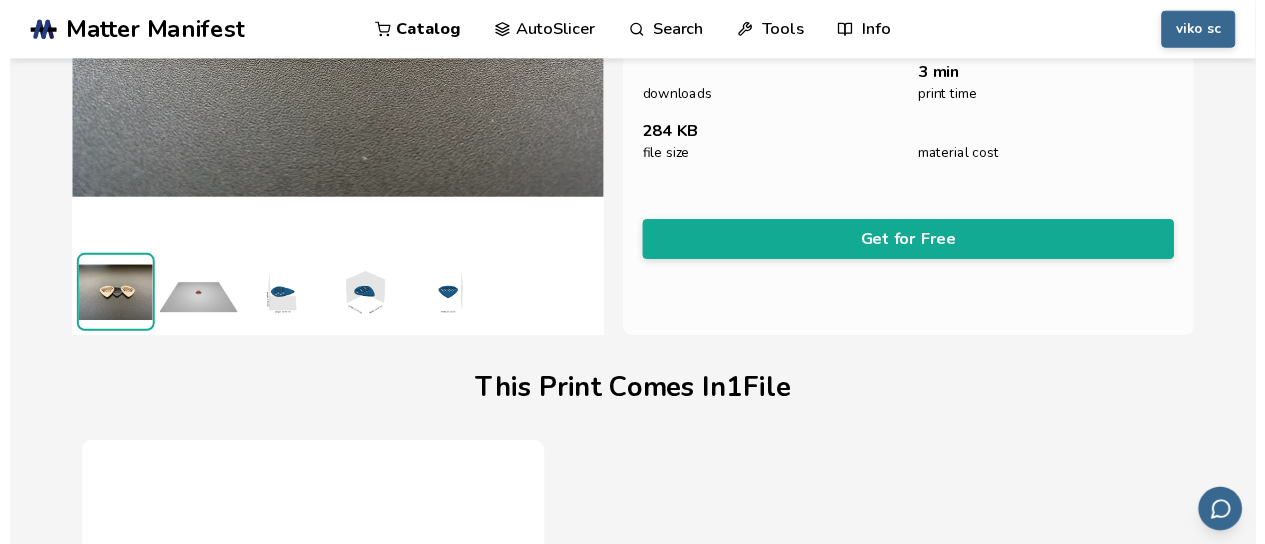 scroll, scrollTop: 334, scrollLeft: 0, axis: vertical 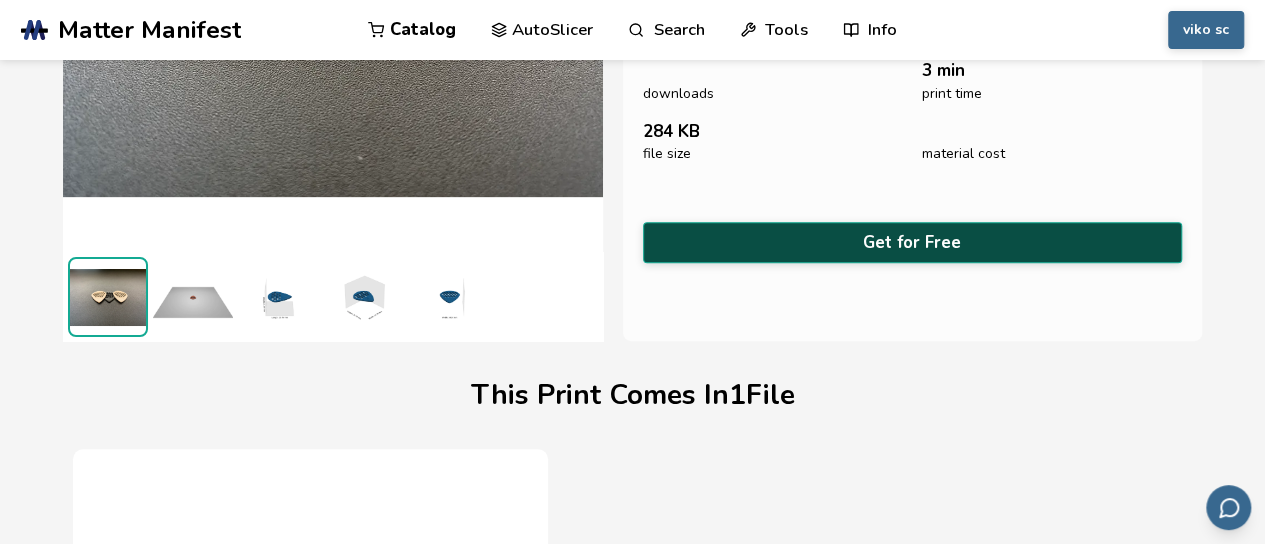 click on "Get for Free" at bounding box center (912, 242) 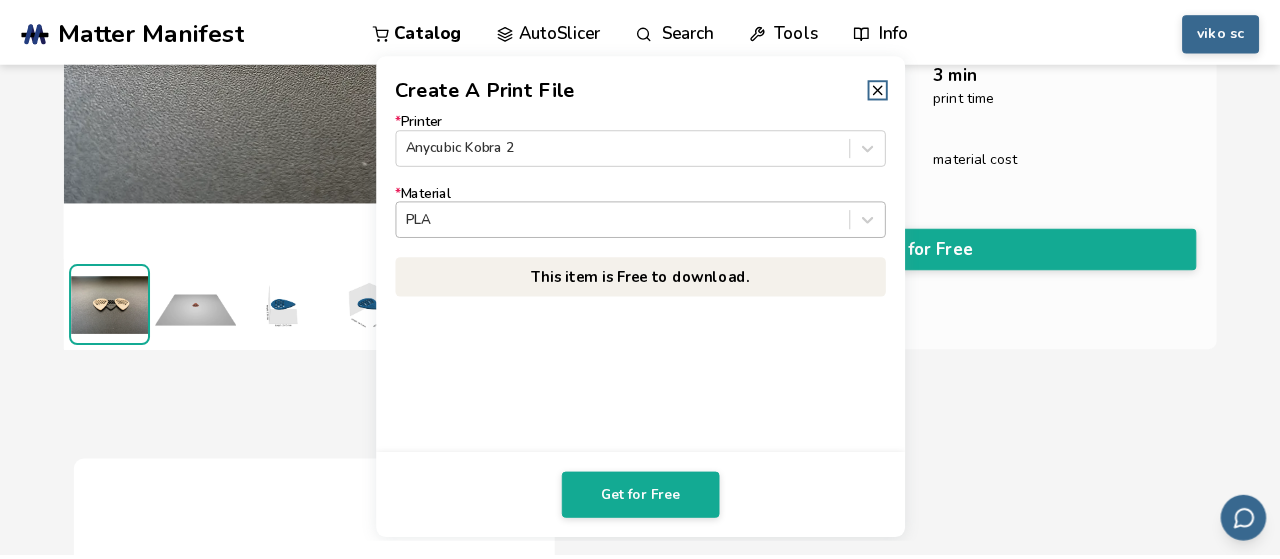 scroll, scrollTop: 331, scrollLeft: 0, axis: vertical 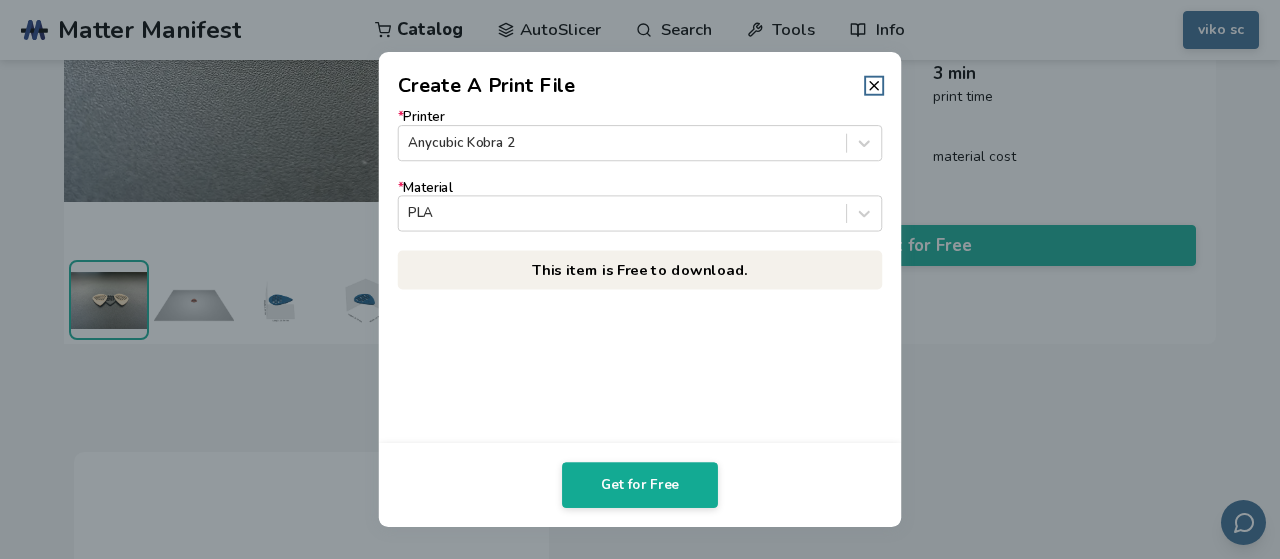 click on "*  Printer Anycubic Kobra 2 *  Material PLA This item is Free to download." at bounding box center (640, 271) 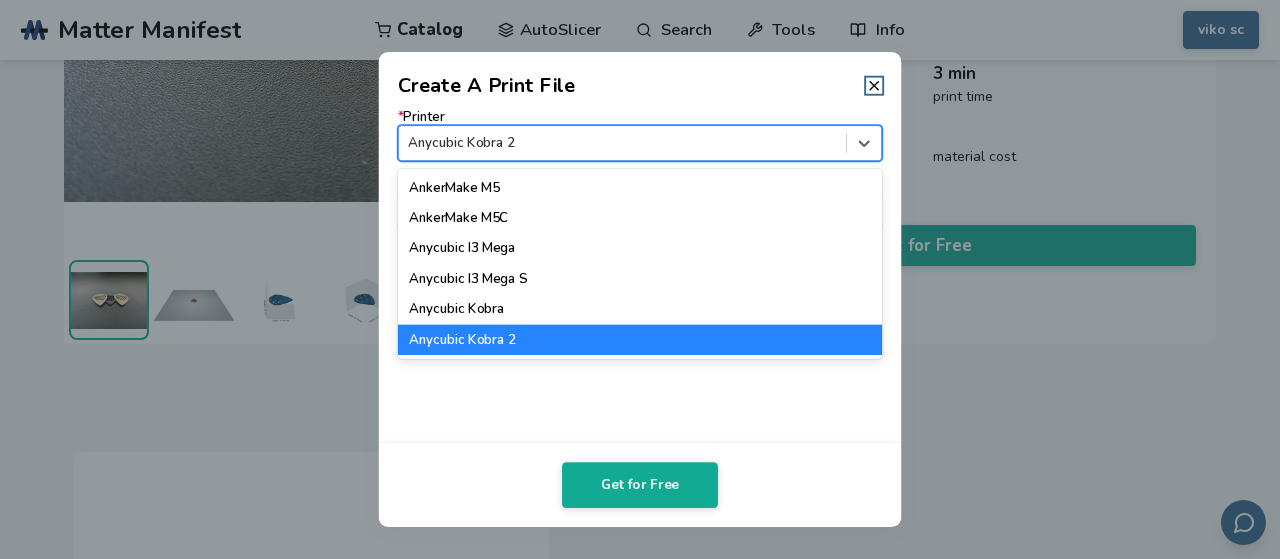 click on "Anycubic Kobra 2" at bounding box center [640, 143] 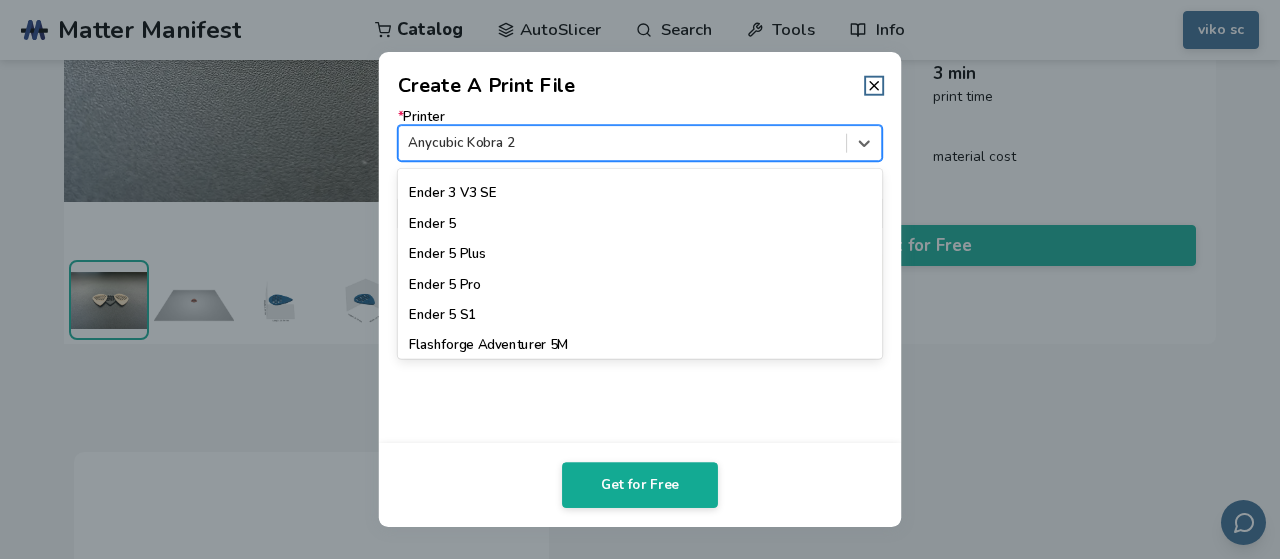 scroll, scrollTop: 1406, scrollLeft: 0, axis: vertical 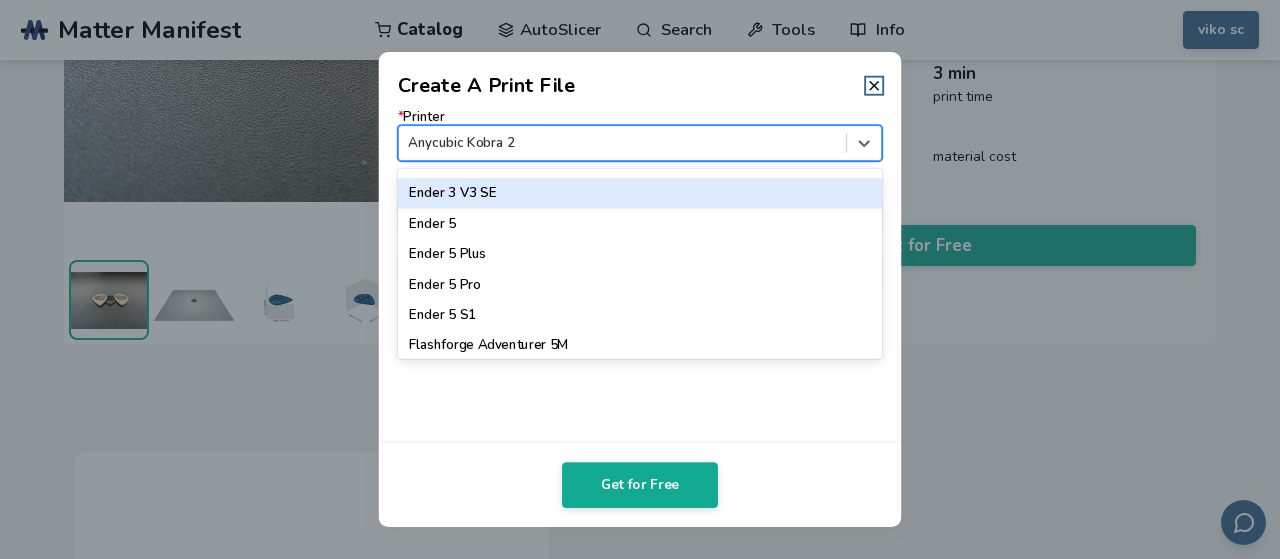 click on "Ender 3 V3 SE" at bounding box center (640, 193) 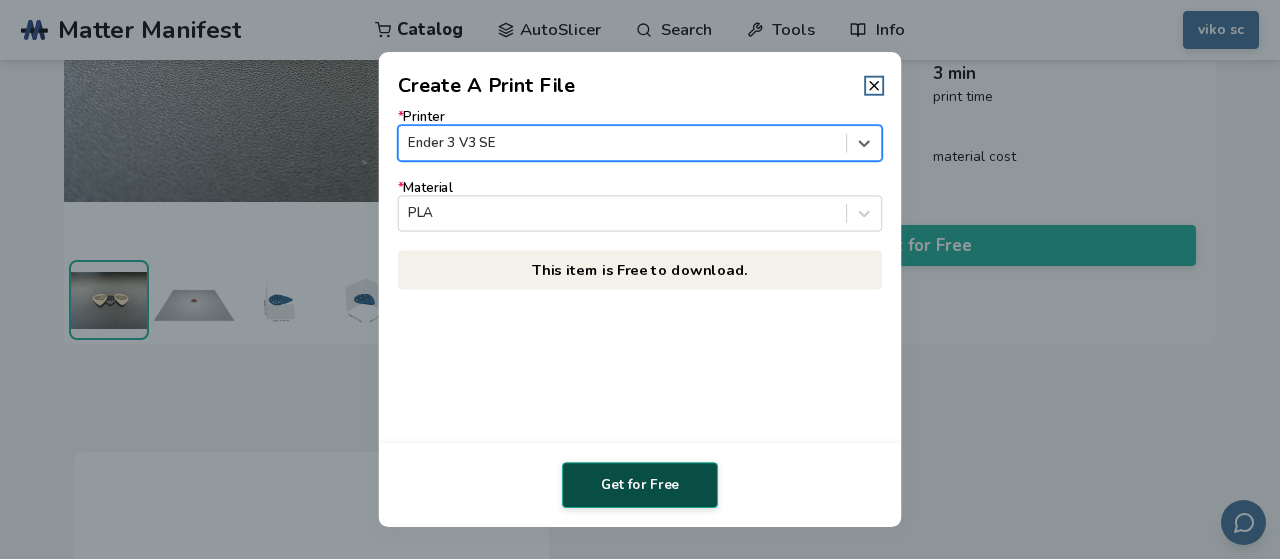click on "Get for Free" at bounding box center (640, 485) 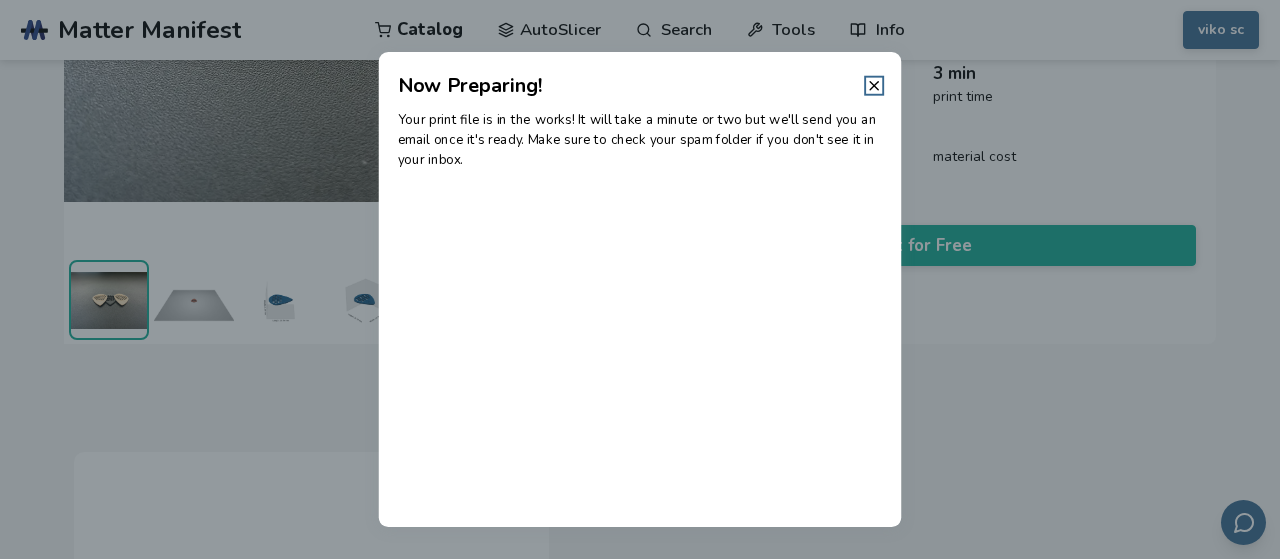 click on "Your print file is in the works! It will take a minute or two but we'll send you an email once it's ready. Make sure to check your spam folder if you don't see it in your inbox." at bounding box center [640, 313] 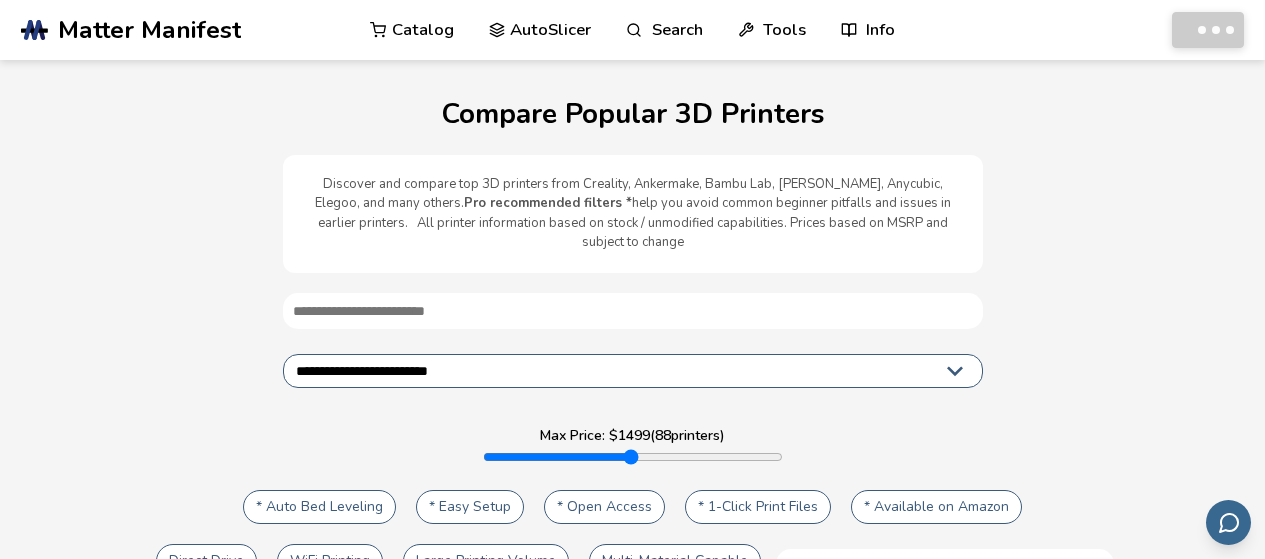 scroll, scrollTop: 0, scrollLeft: 0, axis: both 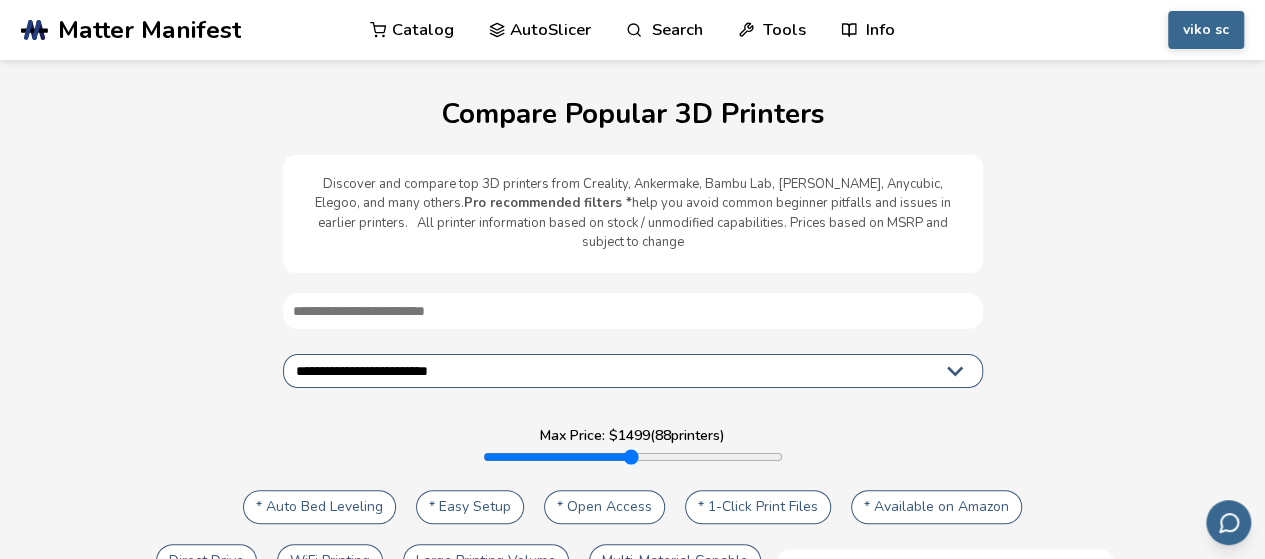 click on "**********" at bounding box center [633, 379] 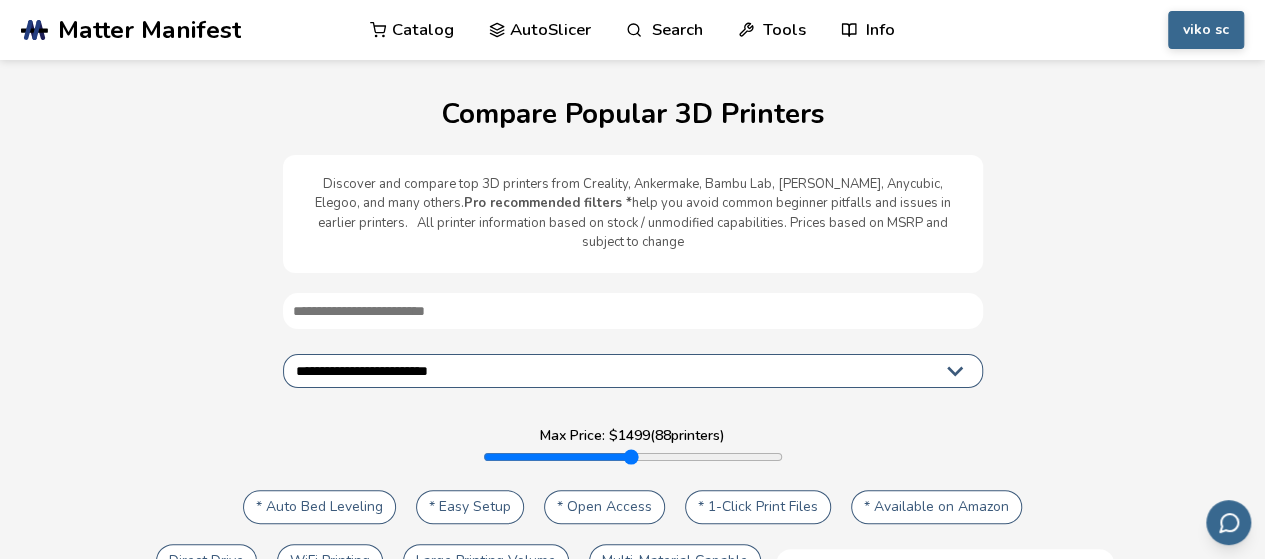 click on "**********" at bounding box center [633, 371] 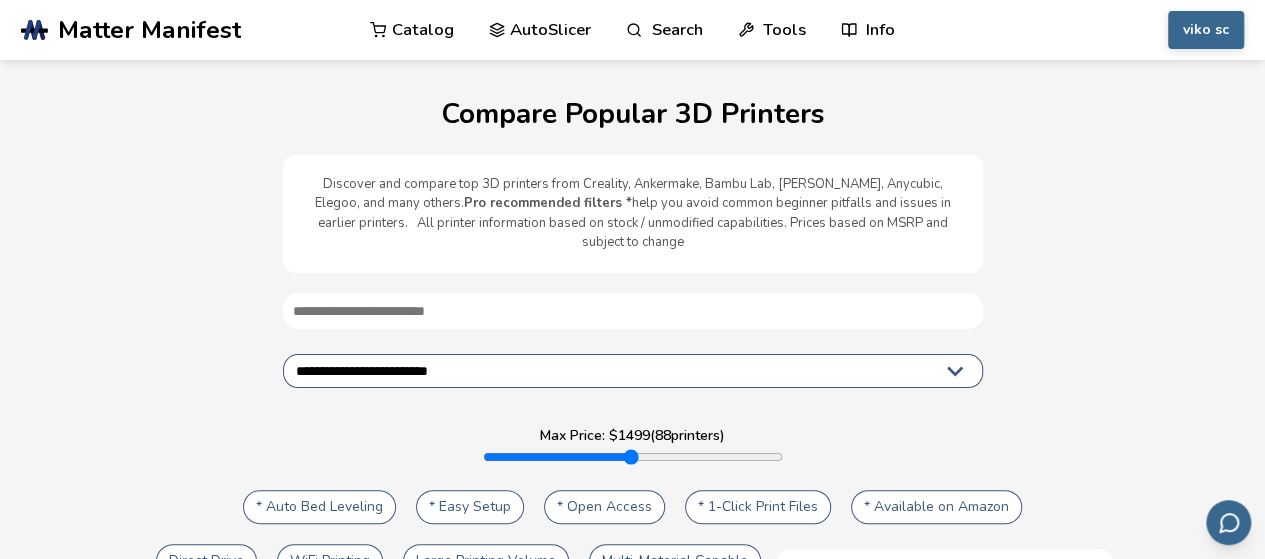 select on "*********" 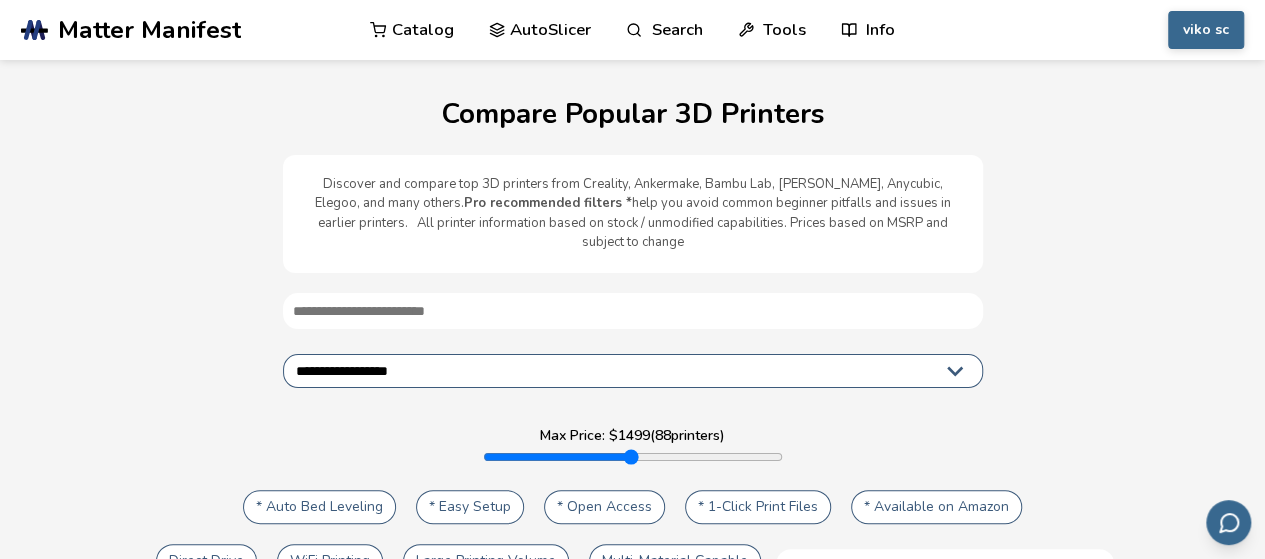 click on "**********" at bounding box center [633, 371] 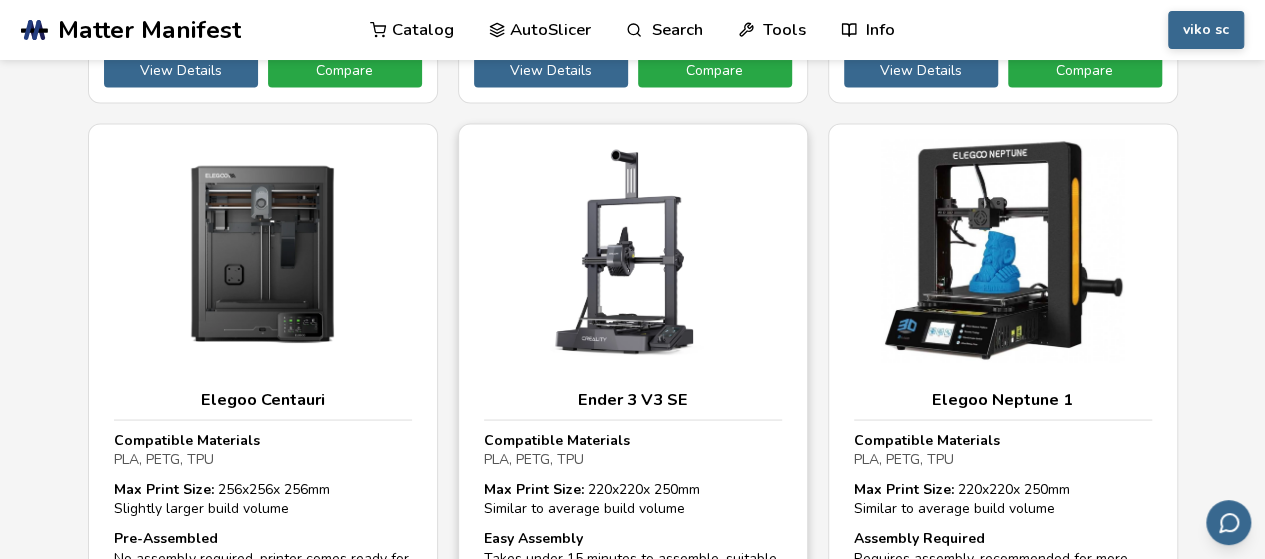scroll, scrollTop: 1800, scrollLeft: 0, axis: vertical 